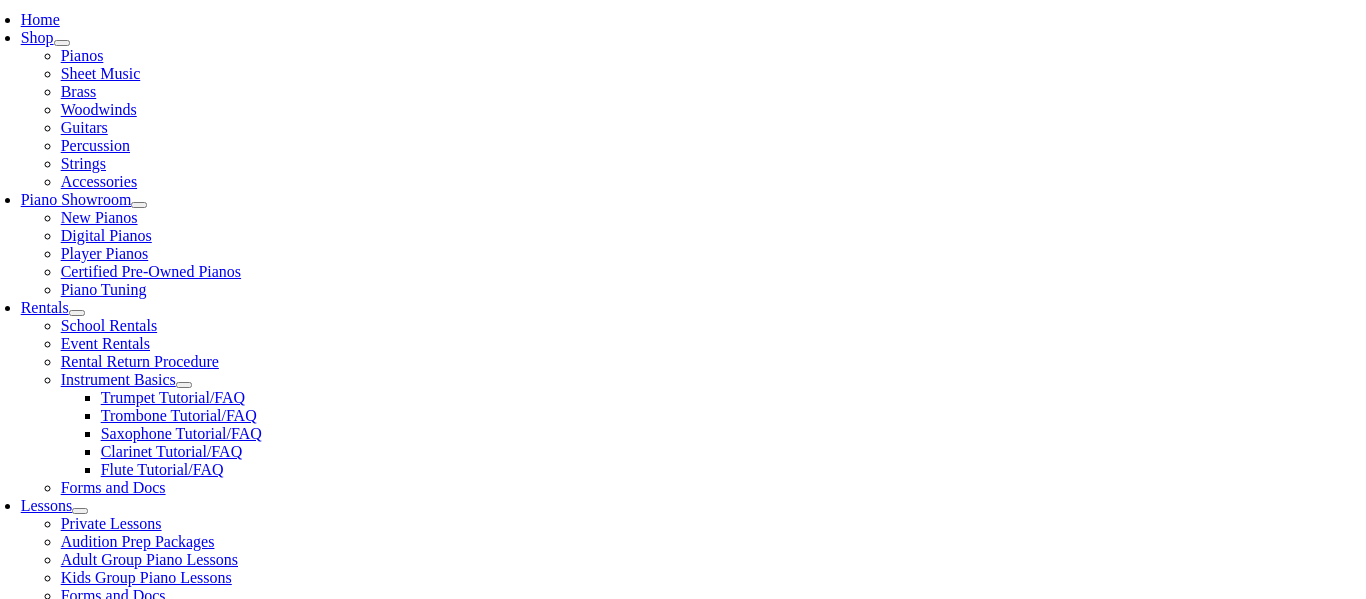 scroll, scrollTop: 425, scrollLeft: 0, axis: vertical 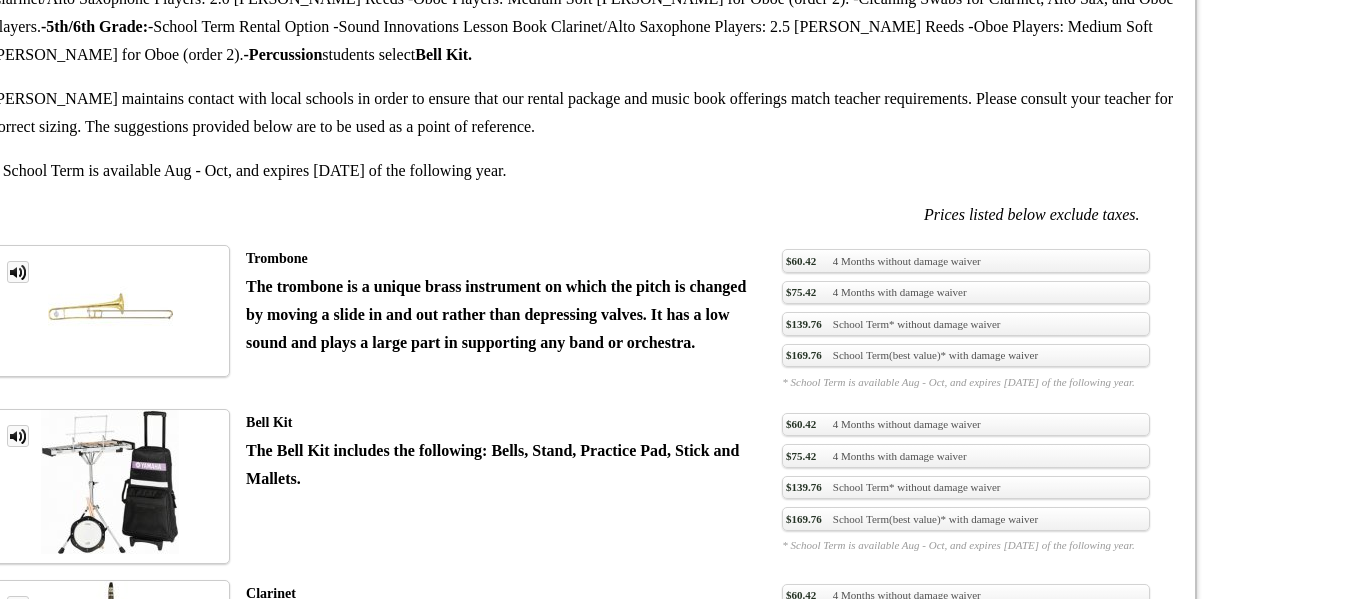 click on "$169.76  School Term(best value)* with damage waiver" at bounding box center (965, 1017) 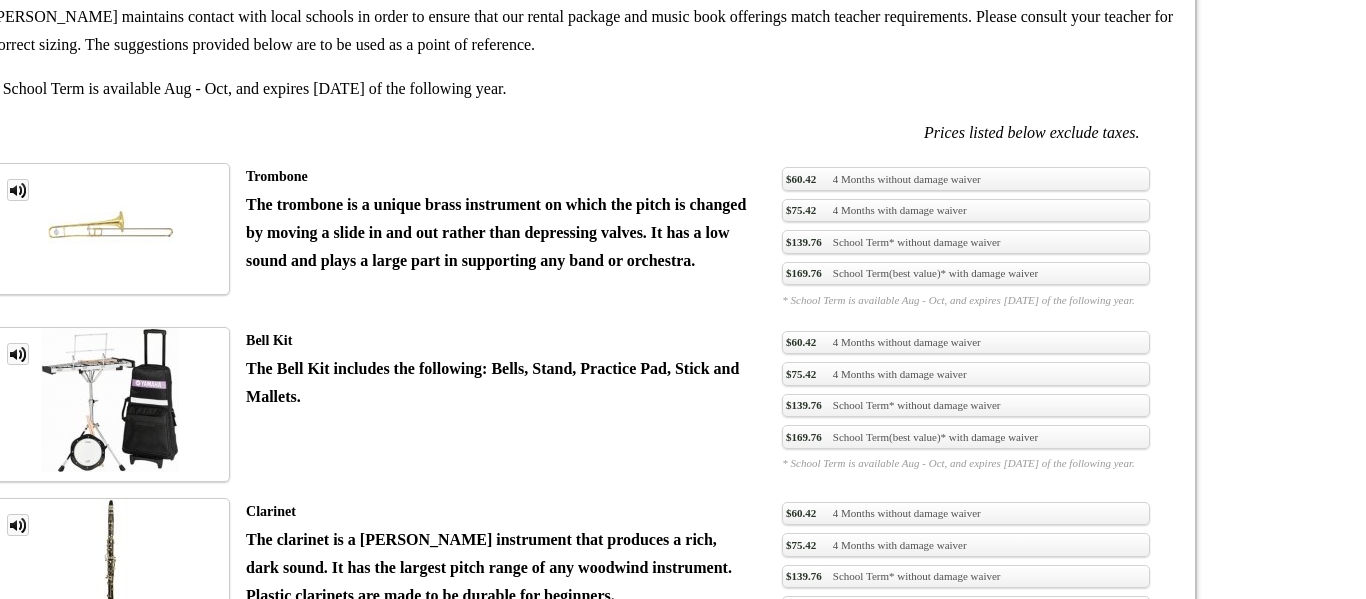 scroll, scrollTop: 1559, scrollLeft: 0, axis: vertical 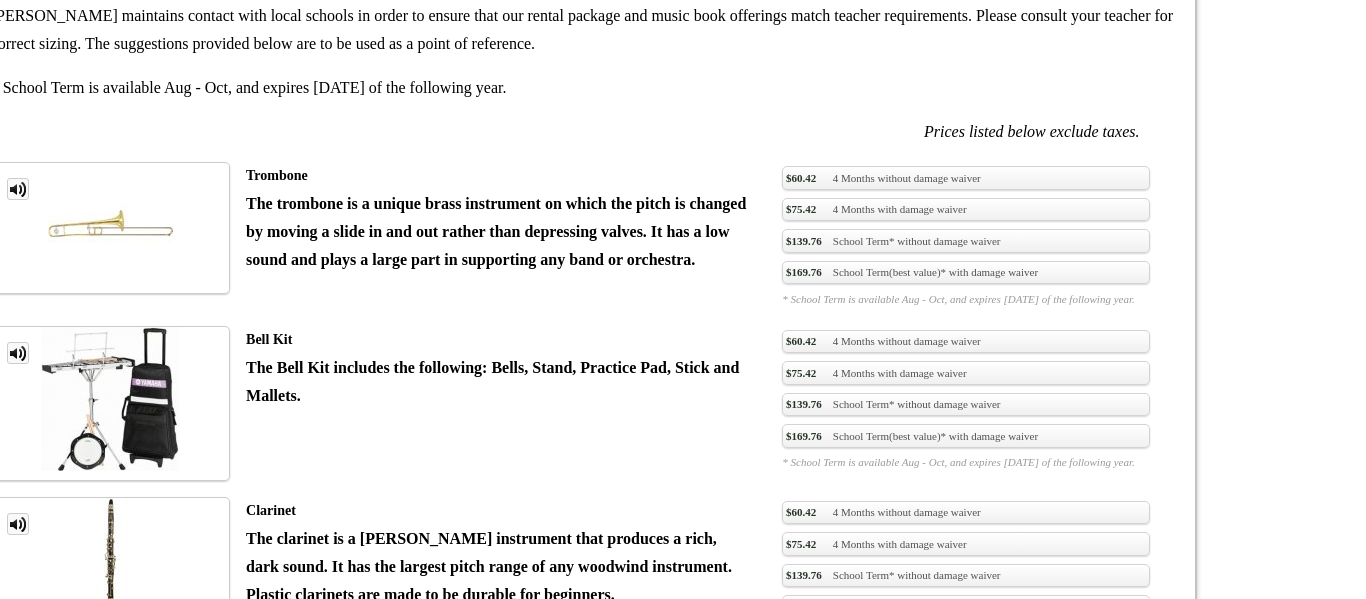 click at bounding box center (110, 885) 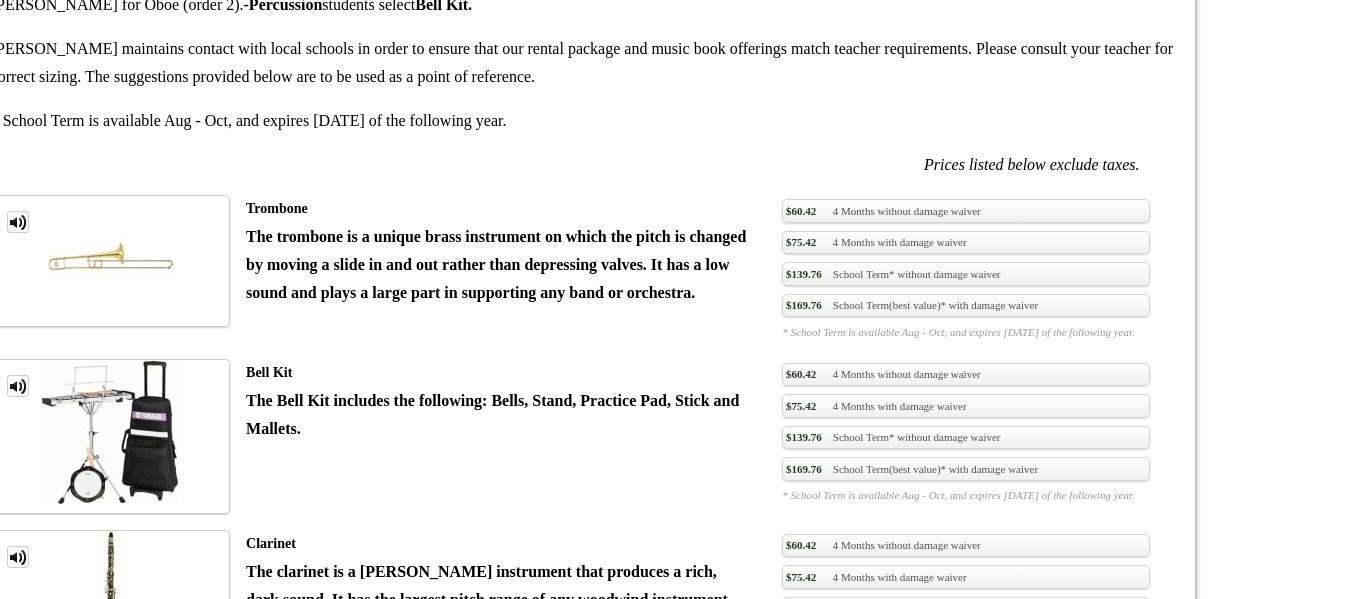 scroll, scrollTop: 1525, scrollLeft: 0, axis: vertical 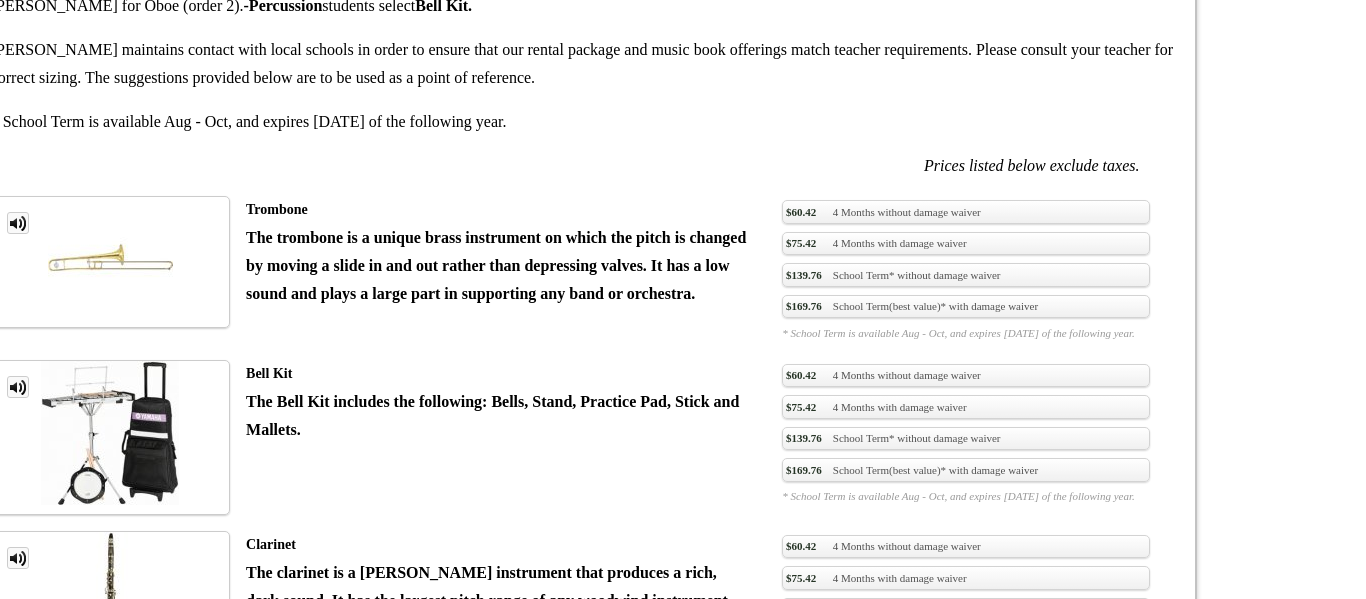 click on "Trumpet The trumpet is a valved brass instrument played by buzzing into a cupped mouthpiece. Its bold, brilliant sound makes it the star in many musical groups. Trumpets come in many different finishes but standard student trumpets are lacquered gold brass." at bounding box center (499, 928) 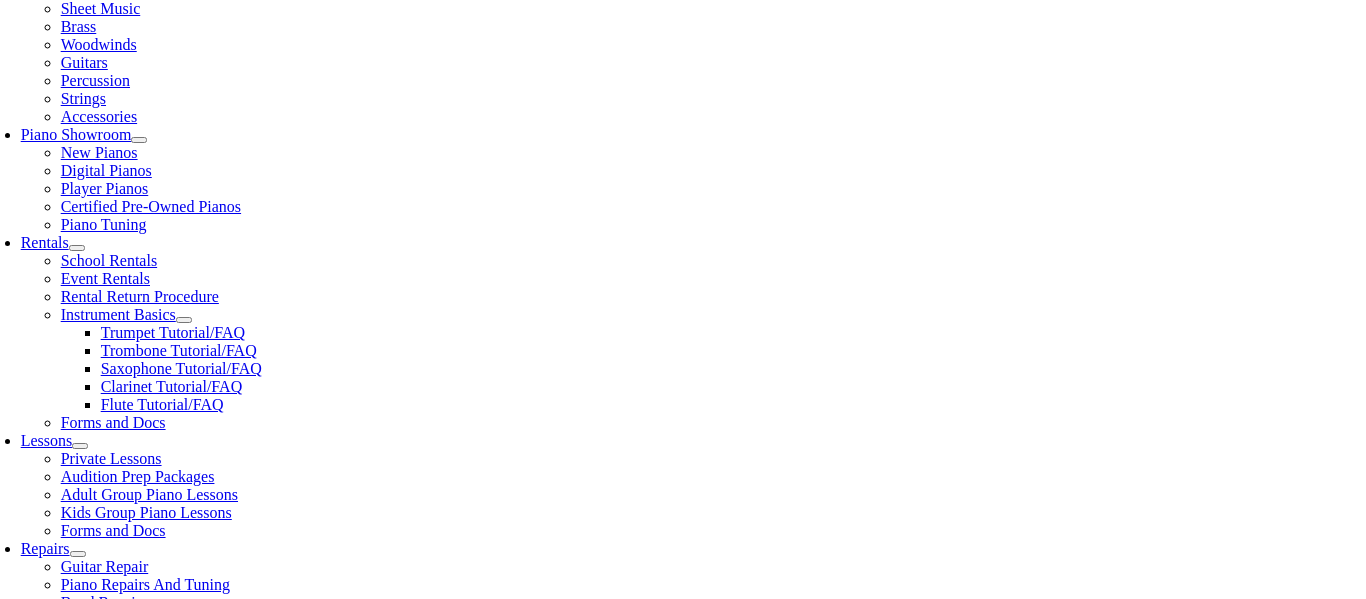 scroll, scrollTop: 489, scrollLeft: 0, axis: vertical 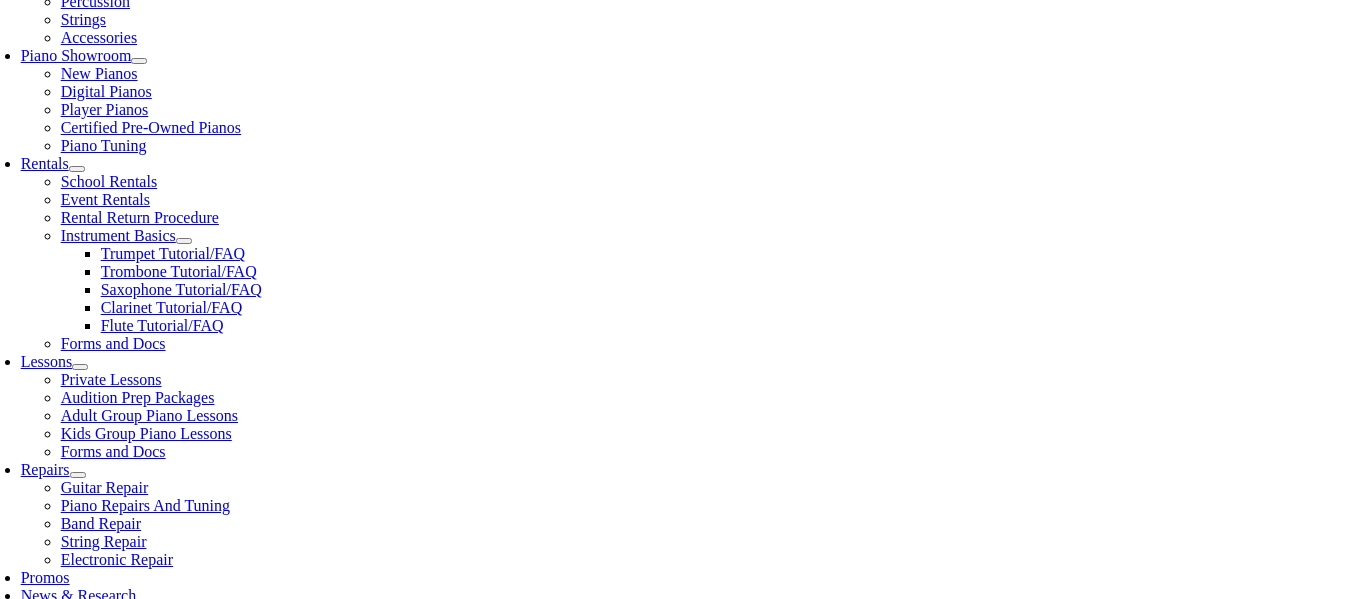 click at bounding box center [398, 1025] 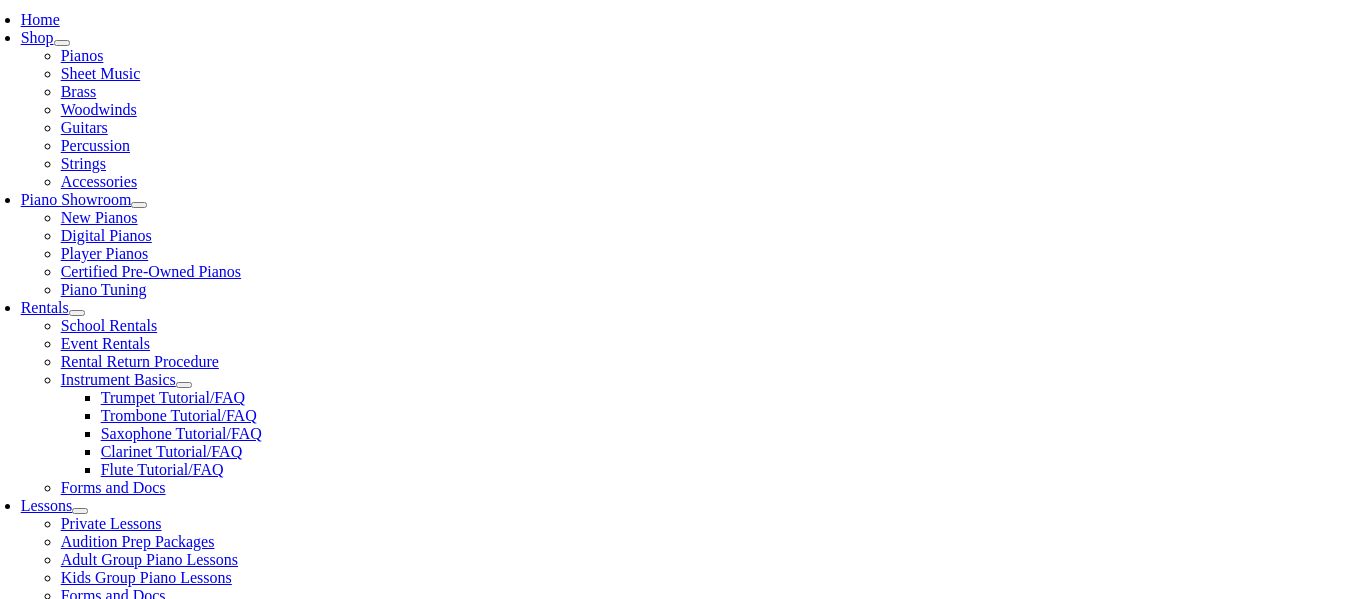 scroll, scrollTop: 552, scrollLeft: 0, axis: vertical 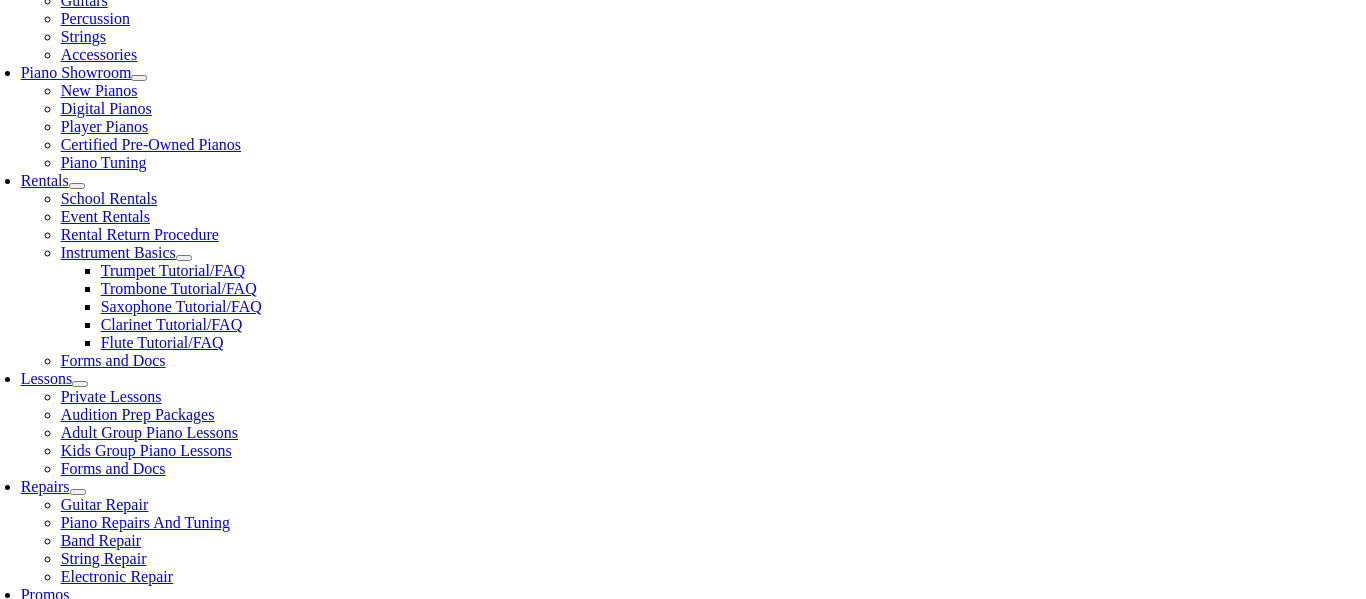 click on "Select School..." at bounding box center (280, 1100) 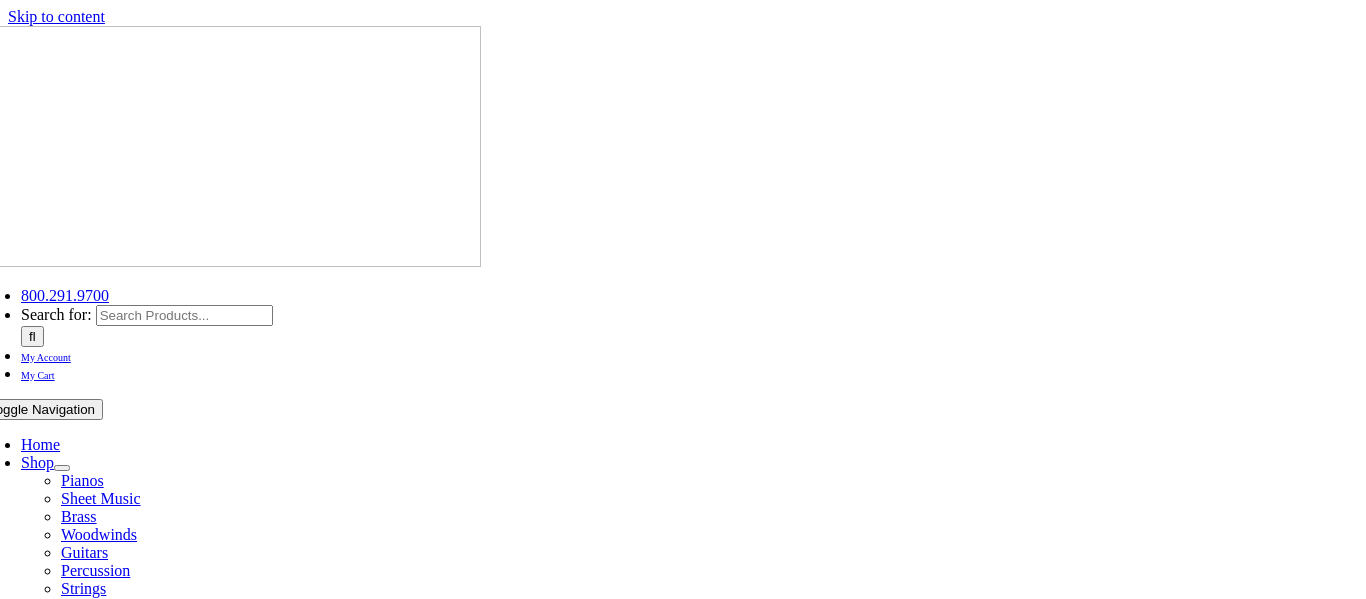 scroll, scrollTop: 0, scrollLeft: 0, axis: both 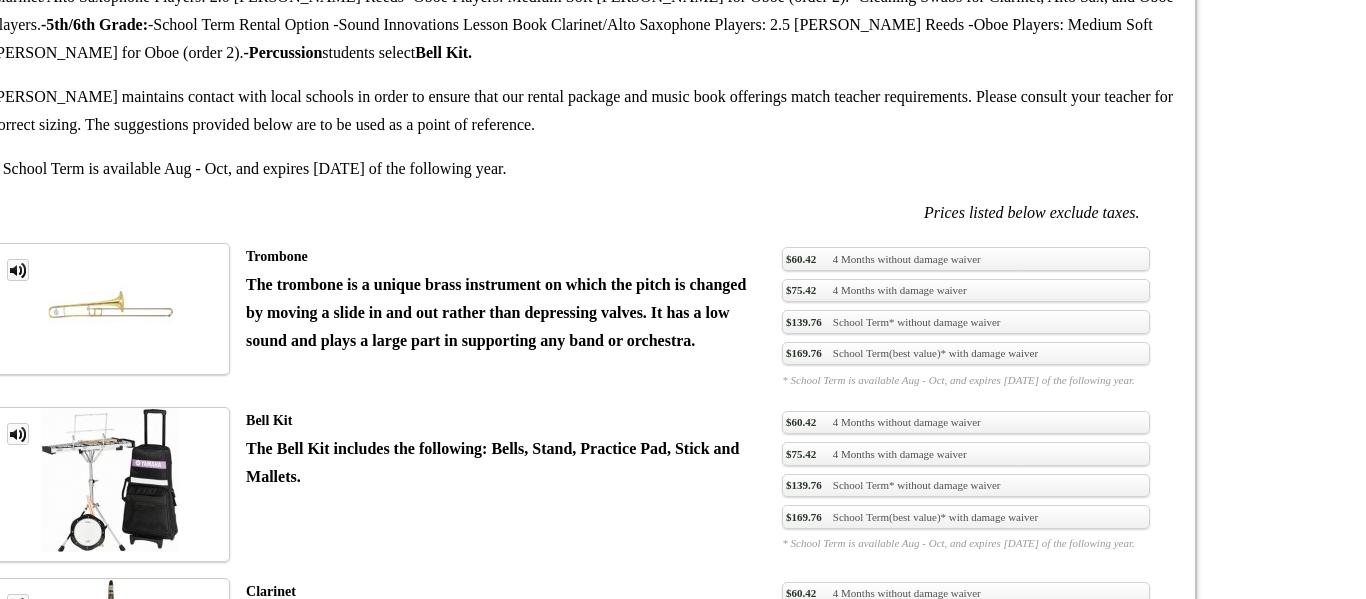 click at bounding box center [110, 966] 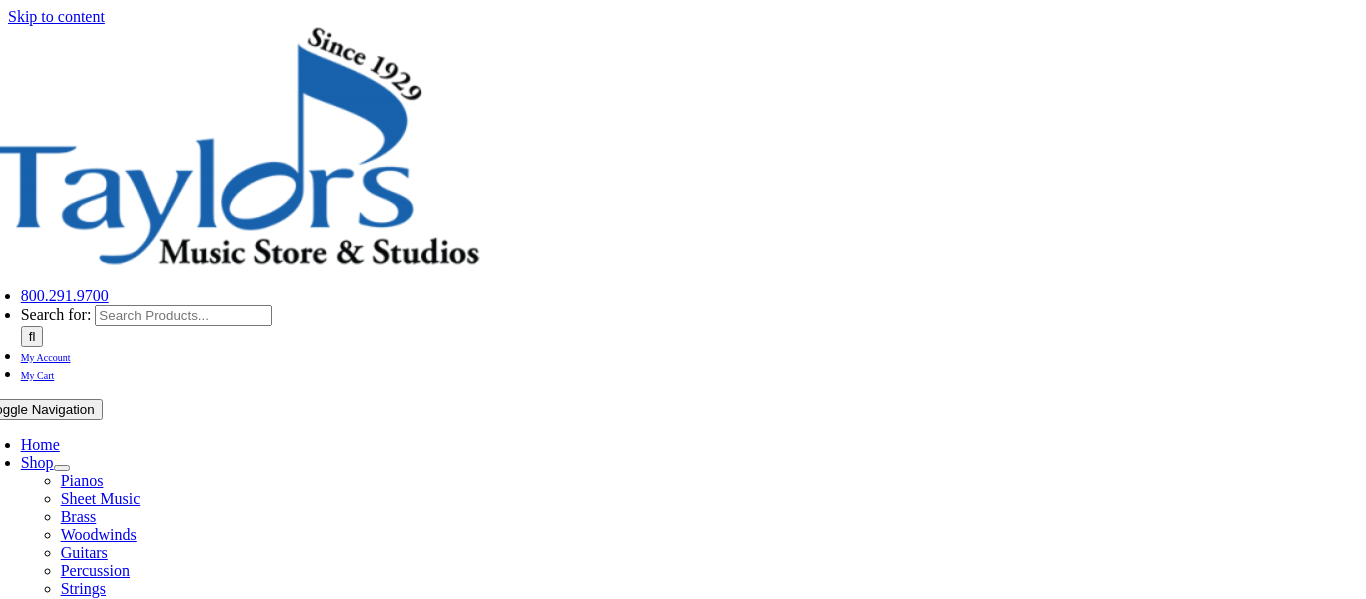 scroll, scrollTop: 0, scrollLeft: 0, axis: both 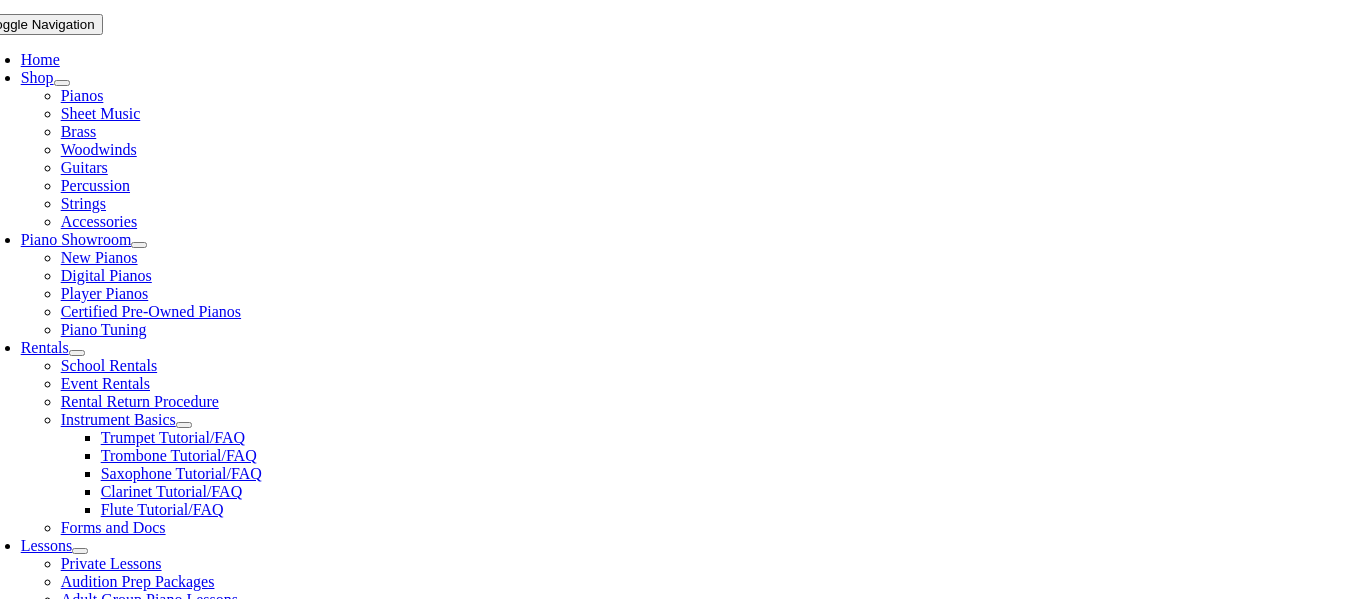 click at bounding box center [1, 1154] 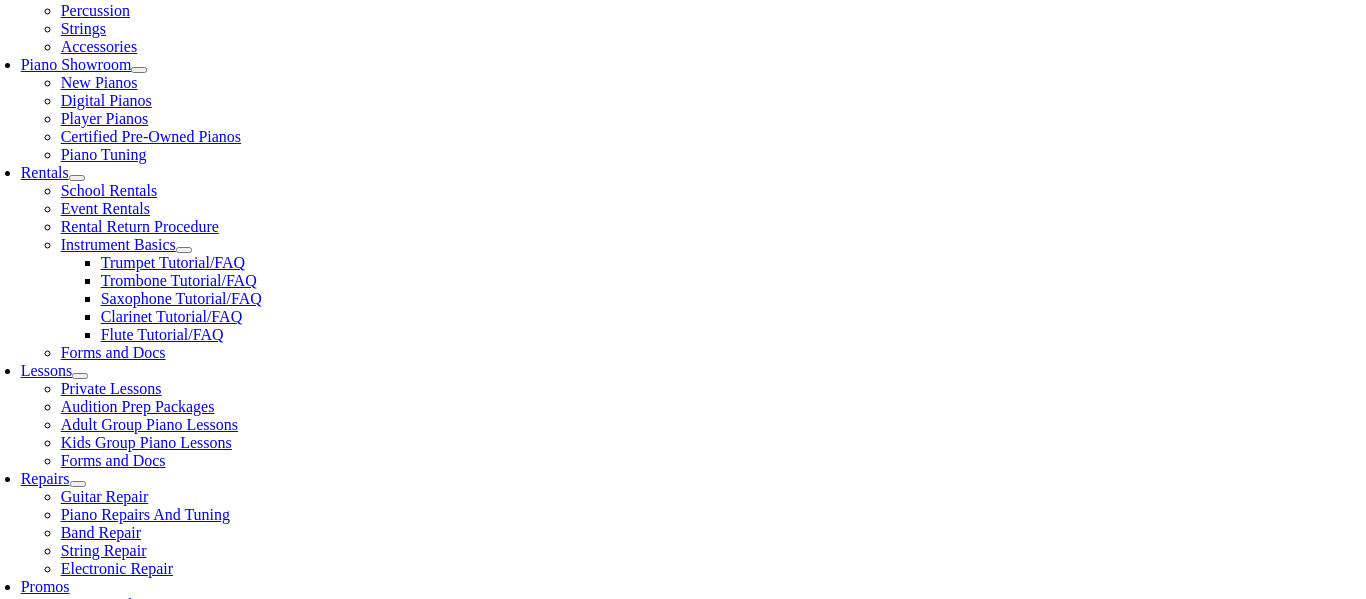 scroll, scrollTop: 567, scrollLeft: 0, axis: vertical 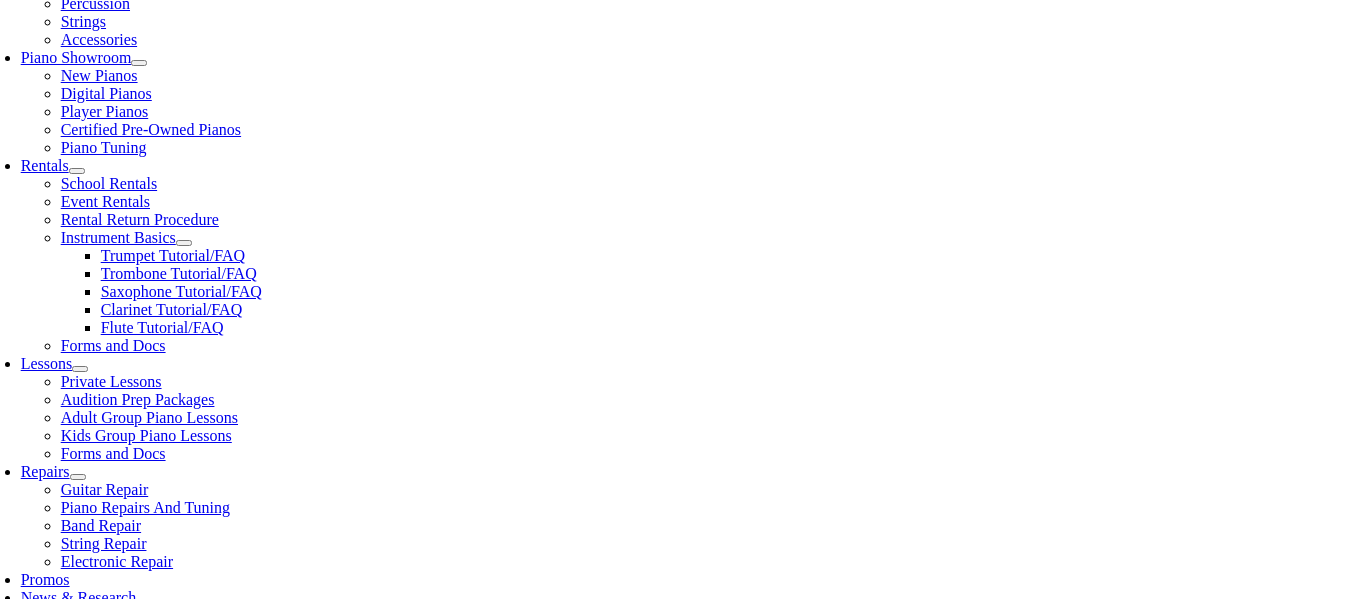 click at bounding box center (1, 1178) 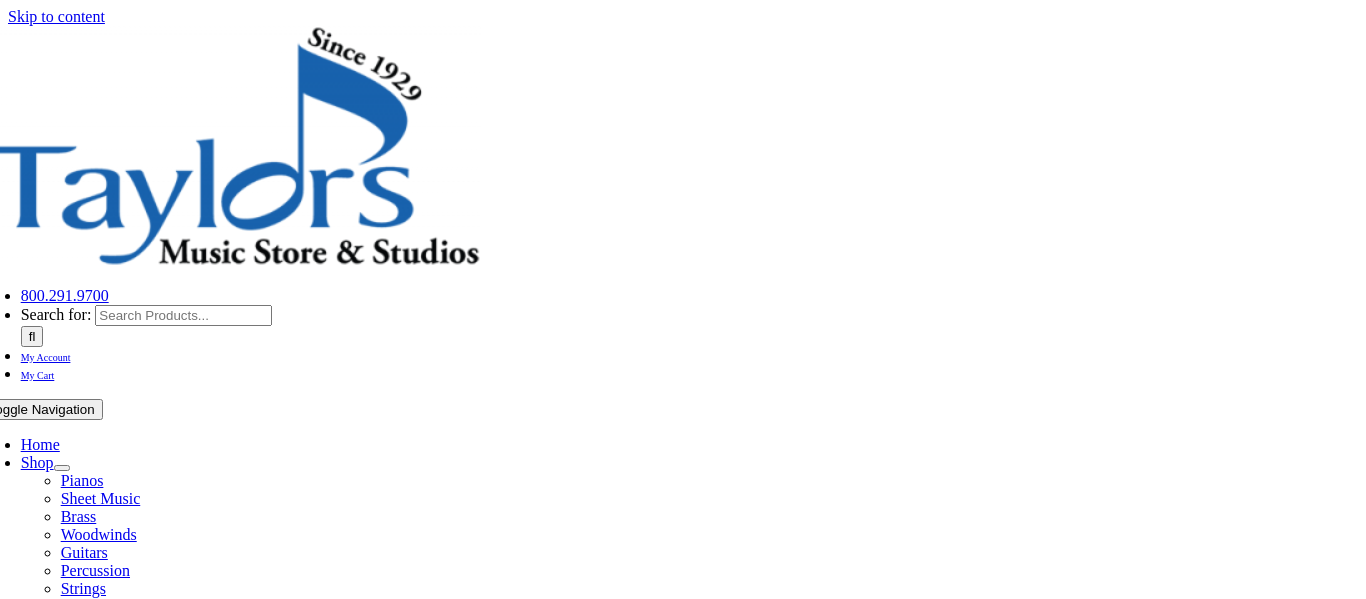 scroll, scrollTop: 0, scrollLeft: 0, axis: both 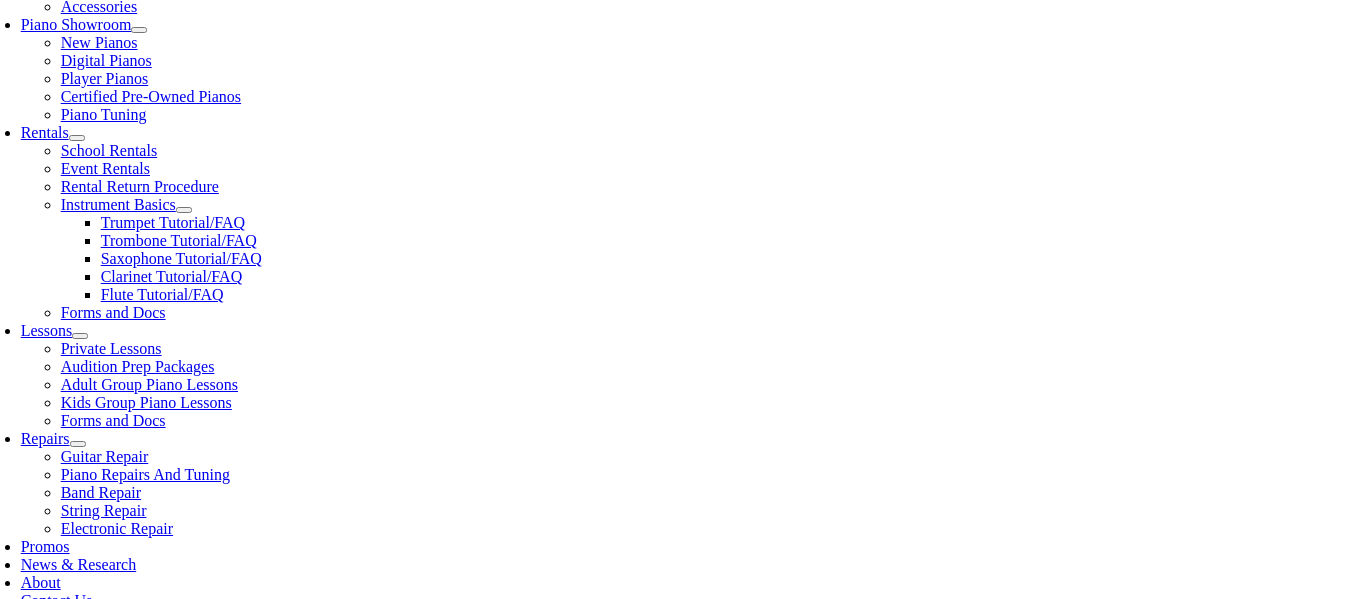 click on "Please complete the entire agreement in full. As stated in the terms, the information you provide on this agreement must be accurate or you will experience a delay in processing and delivery until completed. You will be asked to enter your name and address at checkout.
Student Information
First Name
Last Name
Cardholder Information
Employer
Work Phone
Driver's License Number or Passport Number
Date of Birth
Spouse's Information
[PERSON_NAME]'s Name
[PERSON_NAME]'s Work Phone
Spouse's Employer
PLEASE READ (2 PAGES)
Fullscreen Mode
Print Terms and Conditions
By clicking 'I Agree' below, you acknowledge that you have read both pages and agree to the  terms and conditions  of the rental contract and that the information submitted is accurate.,
<< Back
I Agree & Add to Cart >>" at bounding box center [589, 1347] 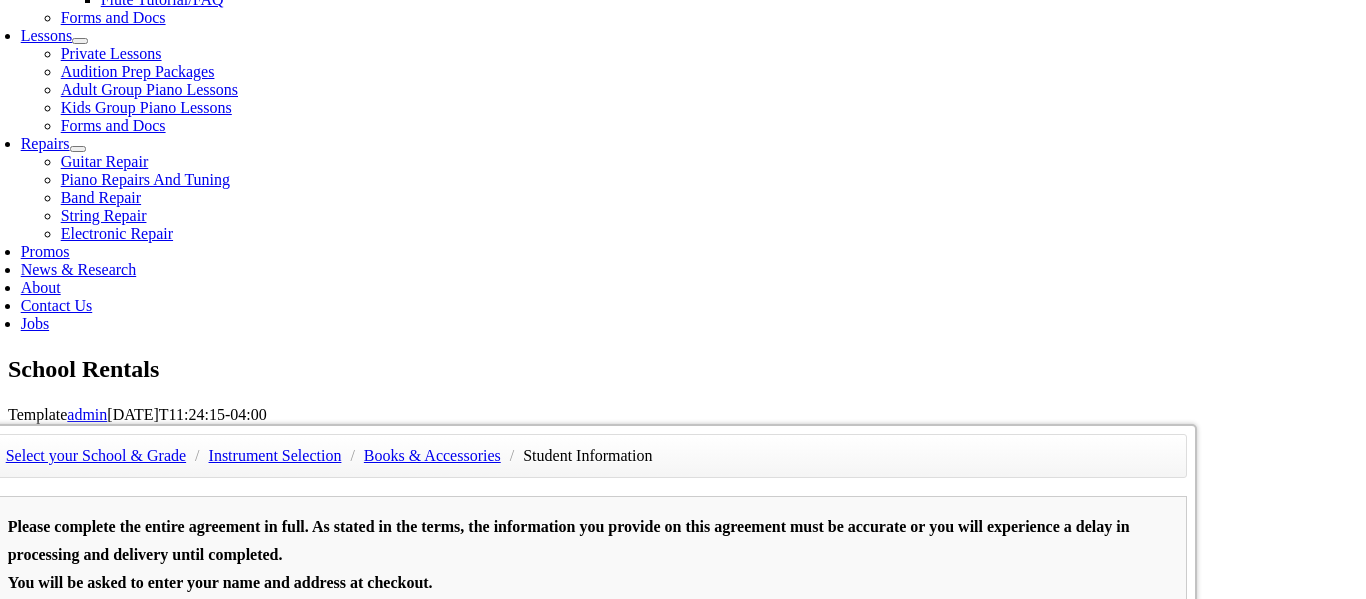 scroll, scrollTop: 898, scrollLeft: 0, axis: vertical 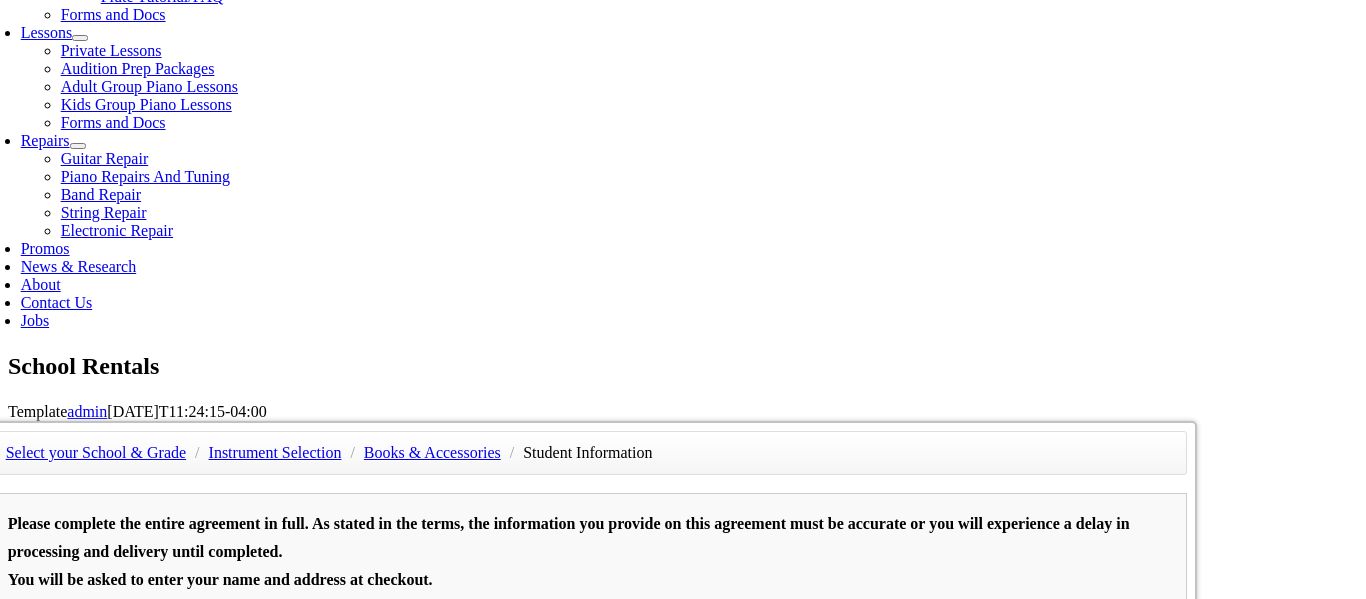 click at bounding box center (80, 918) 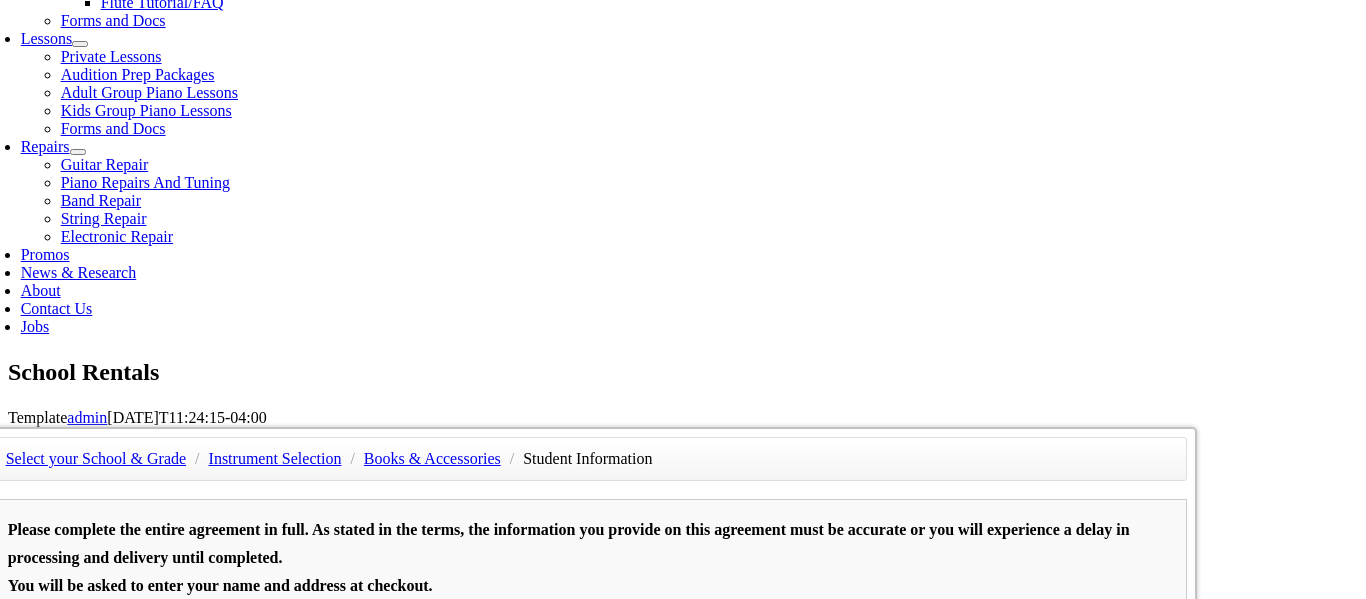 scroll, scrollTop: 889, scrollLeft: 0, axis: vertical 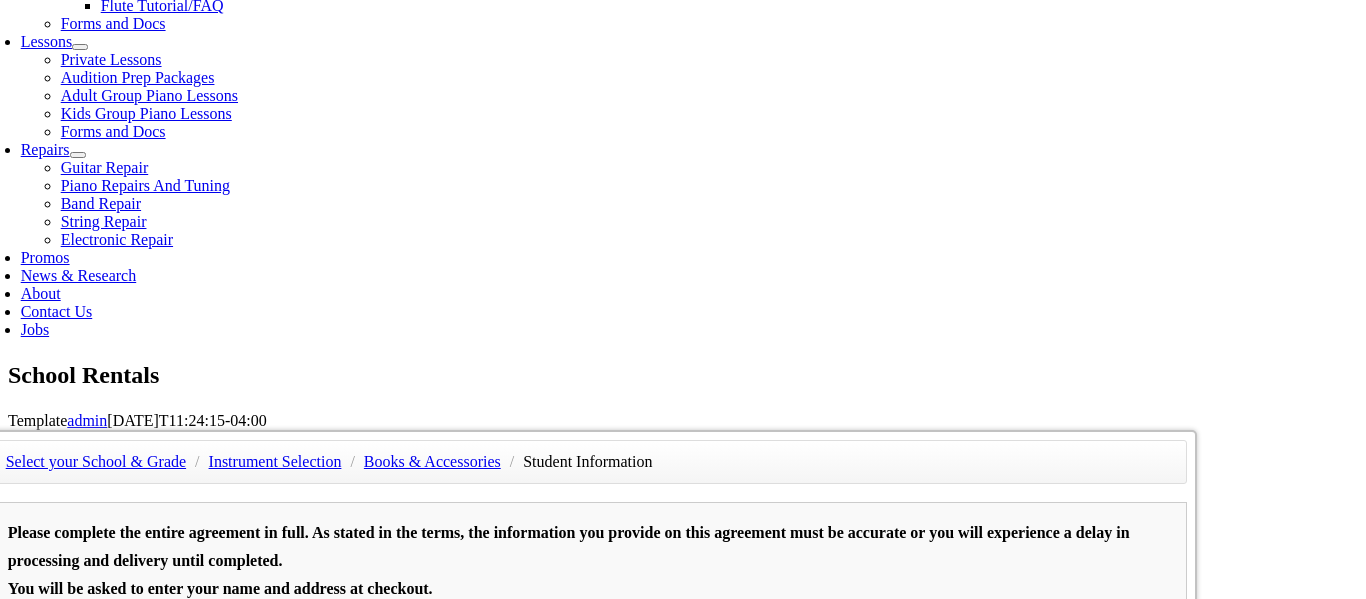 type on "24425943" 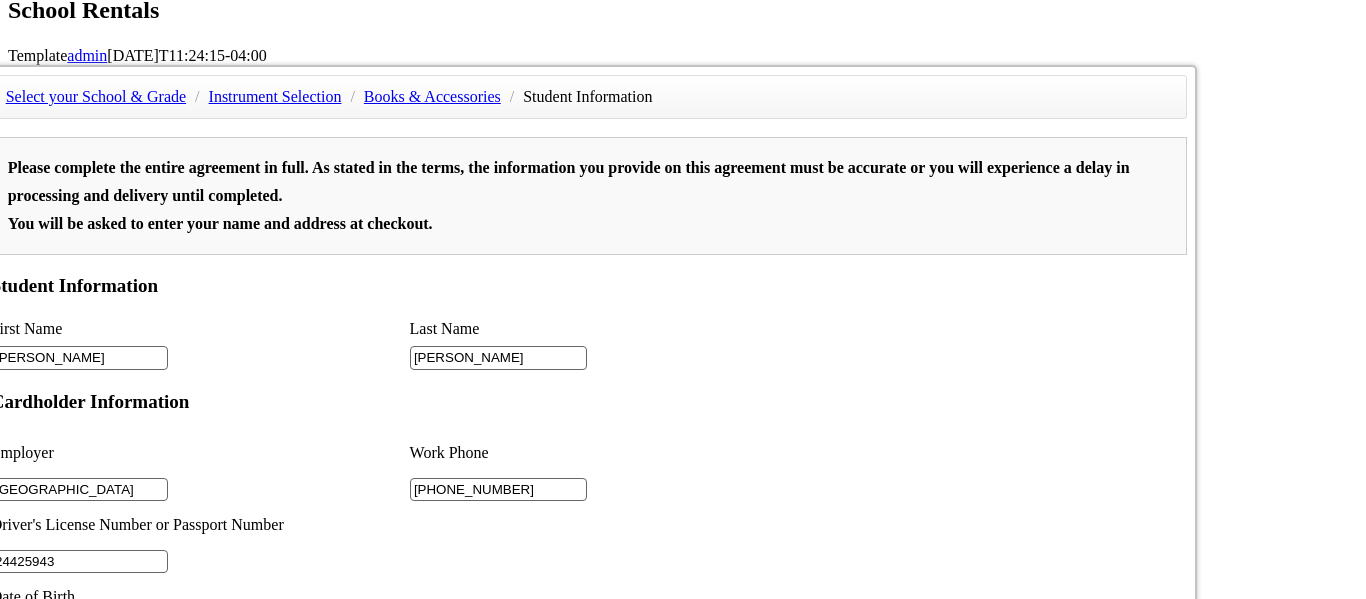 scroll, scrollTop: 1276, scrollLeft: 0, axis: vertical 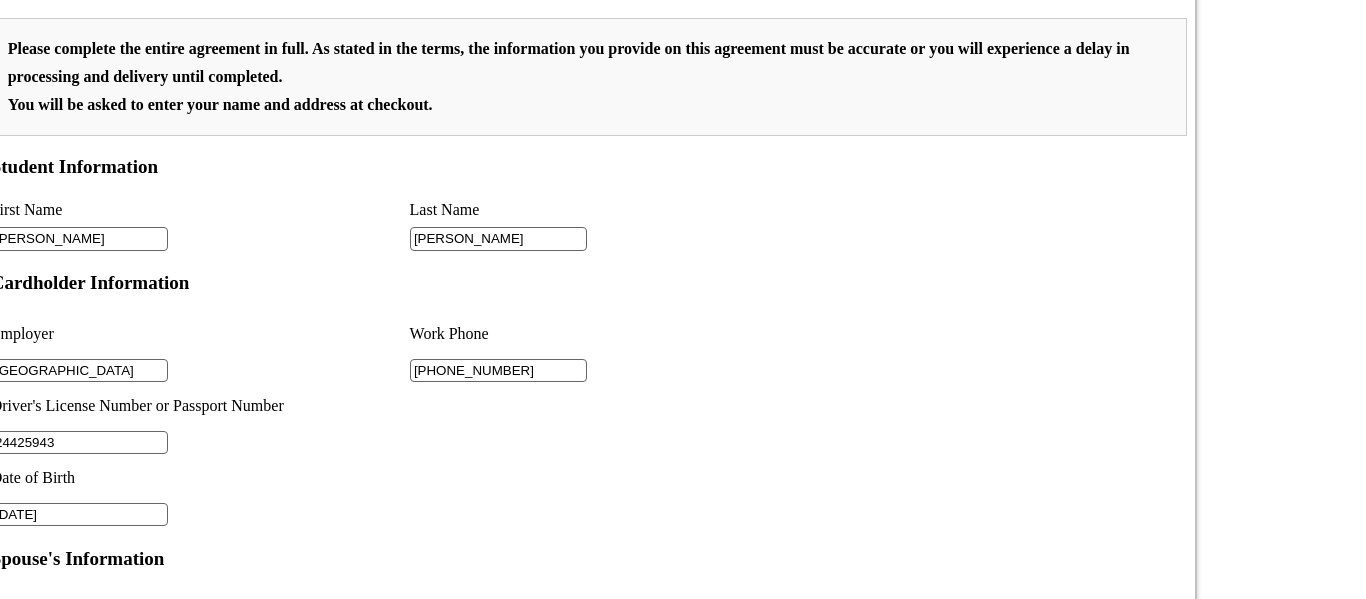 type on "Boomi" 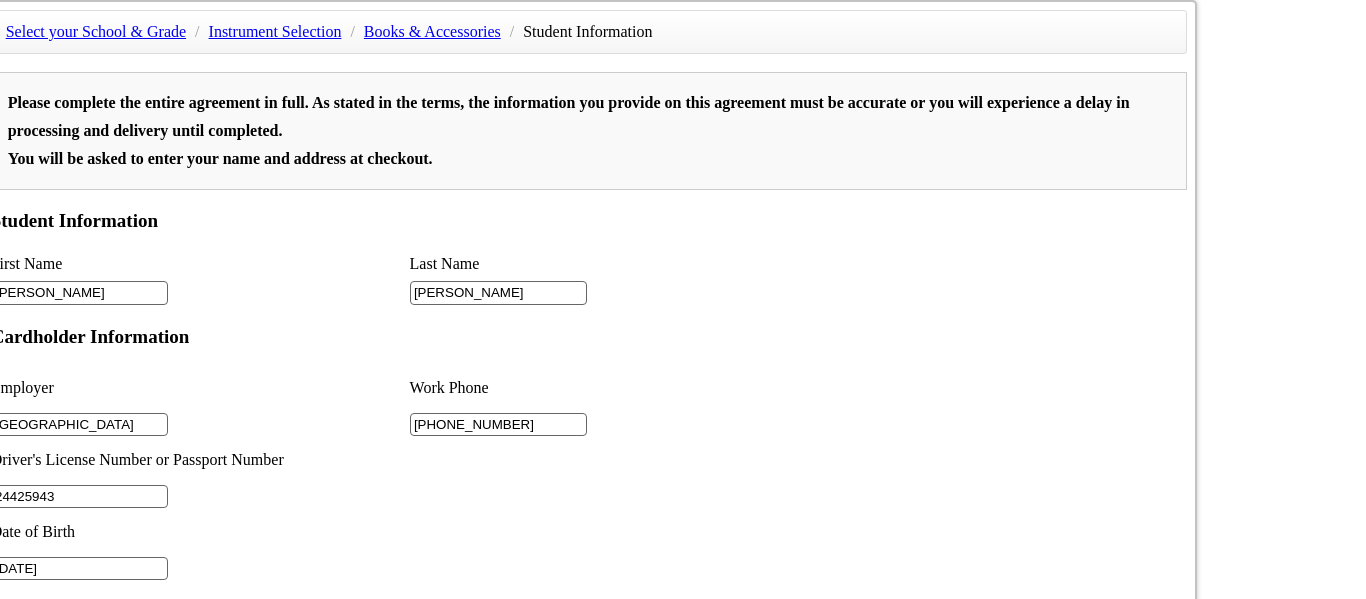 scroll, scrollTop: 1303, scrollLeft: 0, axis: vertical 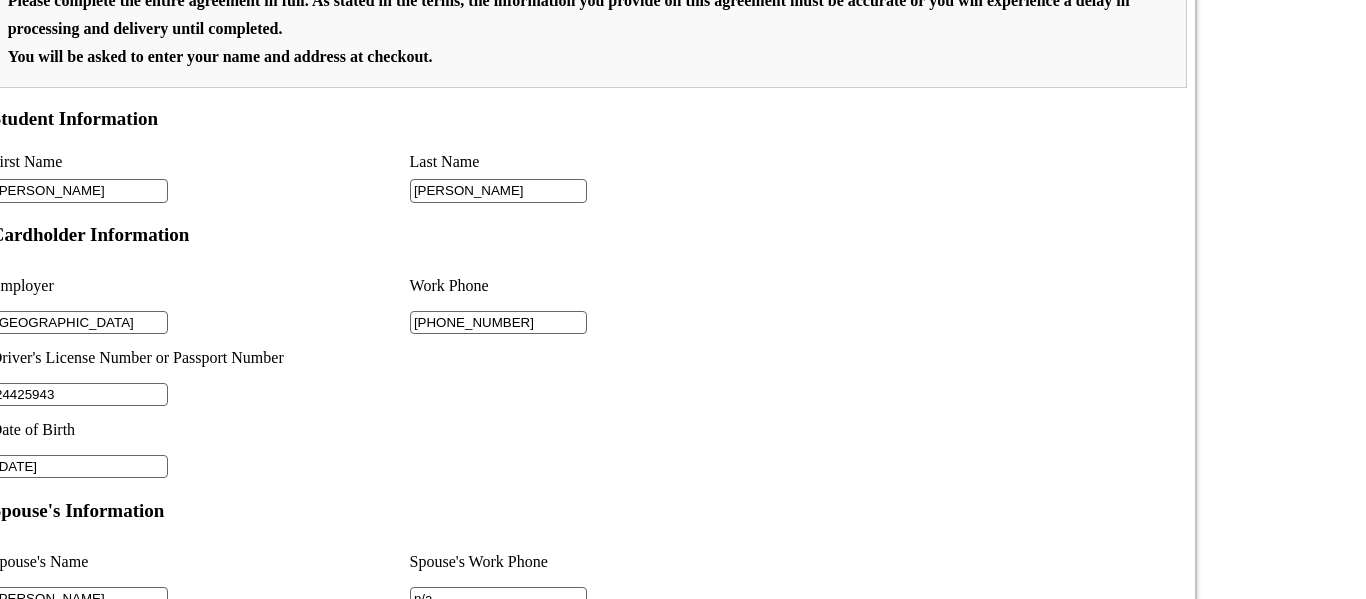 click on "I Agree & Add to Cart >>" at bounding box center [193, 1160] 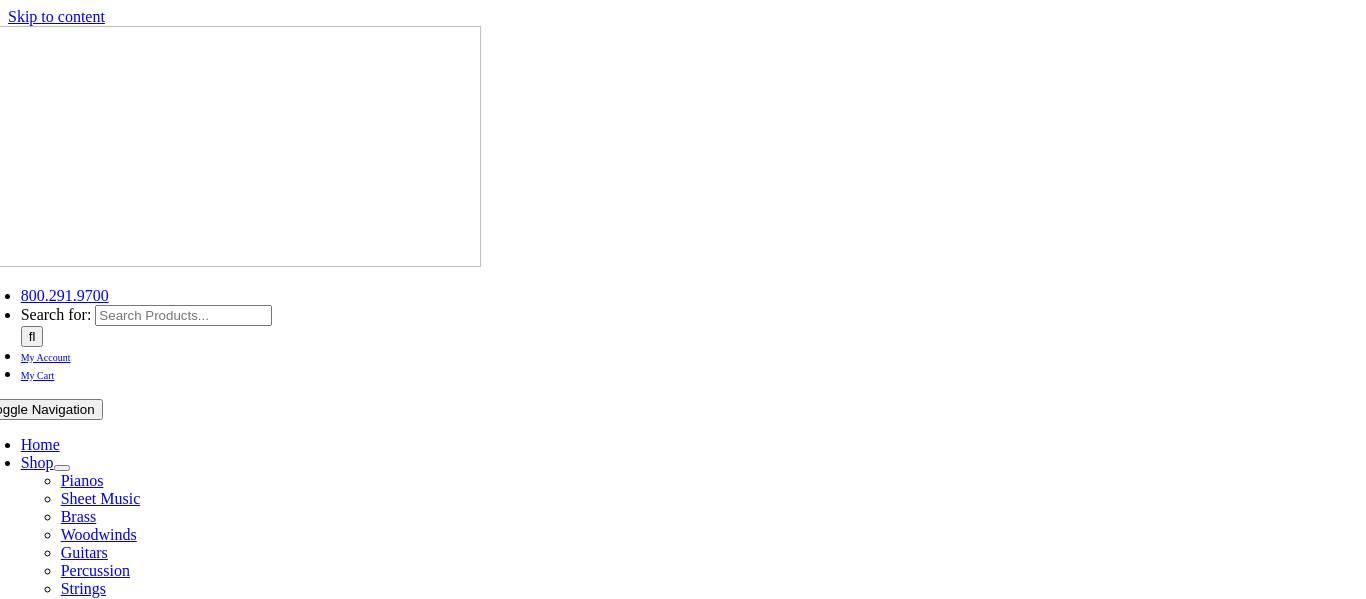 scroll, scrollTop: 0, scrollLeft: 0, axis: both 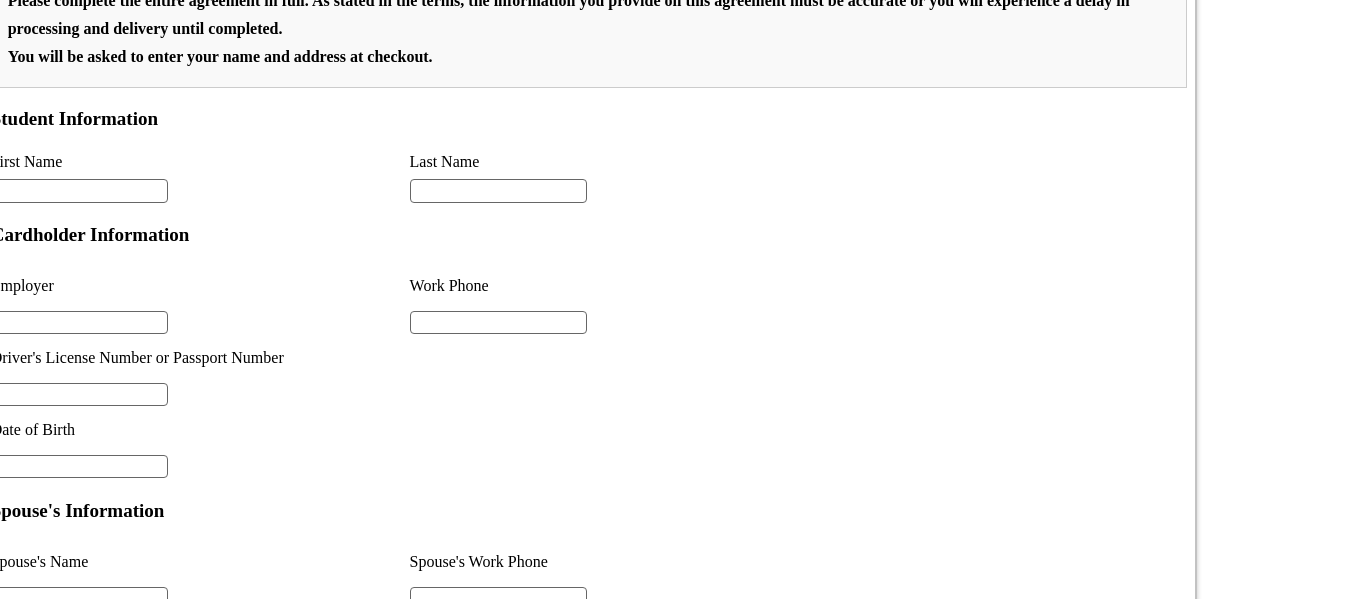 click on "I Agree & Add to Cart >>" at bounding box center (193, 1160) 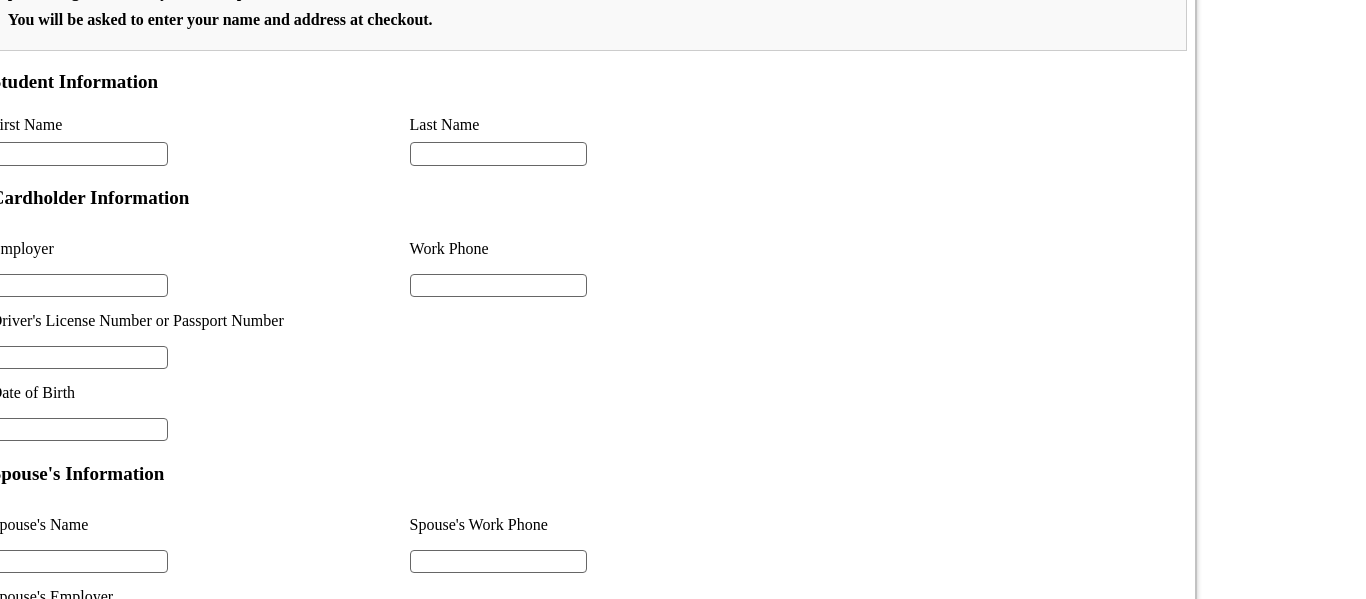 scroll, scrollTop: 1459, scrollLeft: 0, axis: vertical 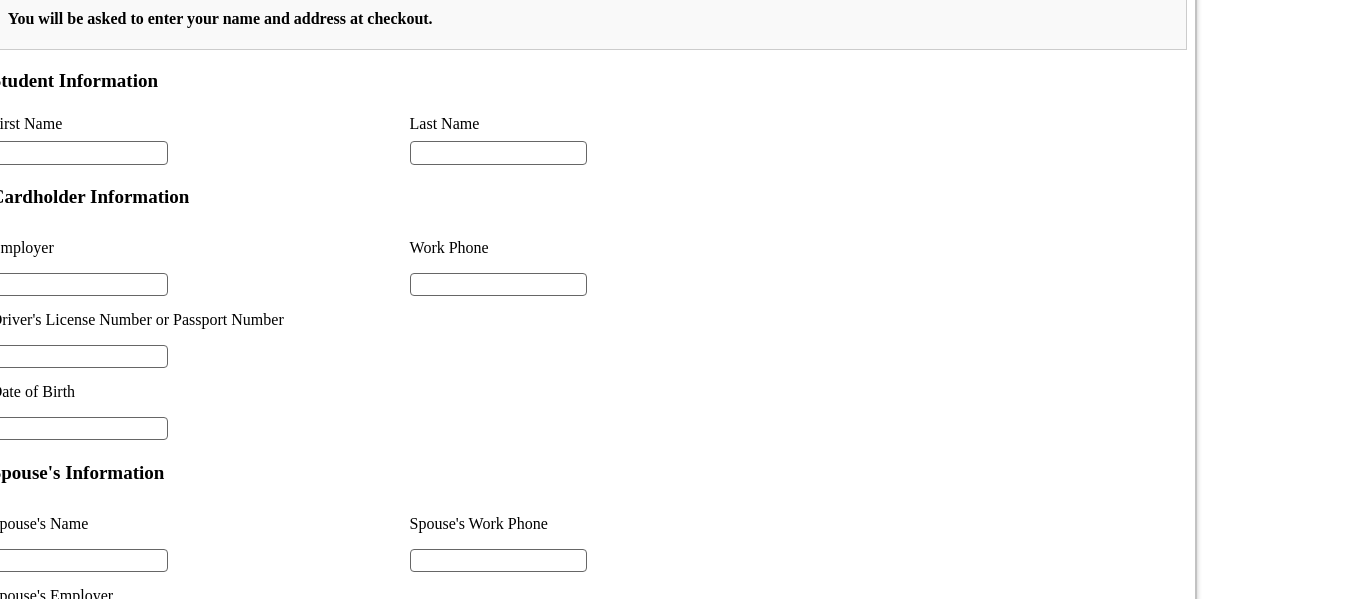 click on "I Agree & Add to Cart >>" at bounding box center [193, 1122] 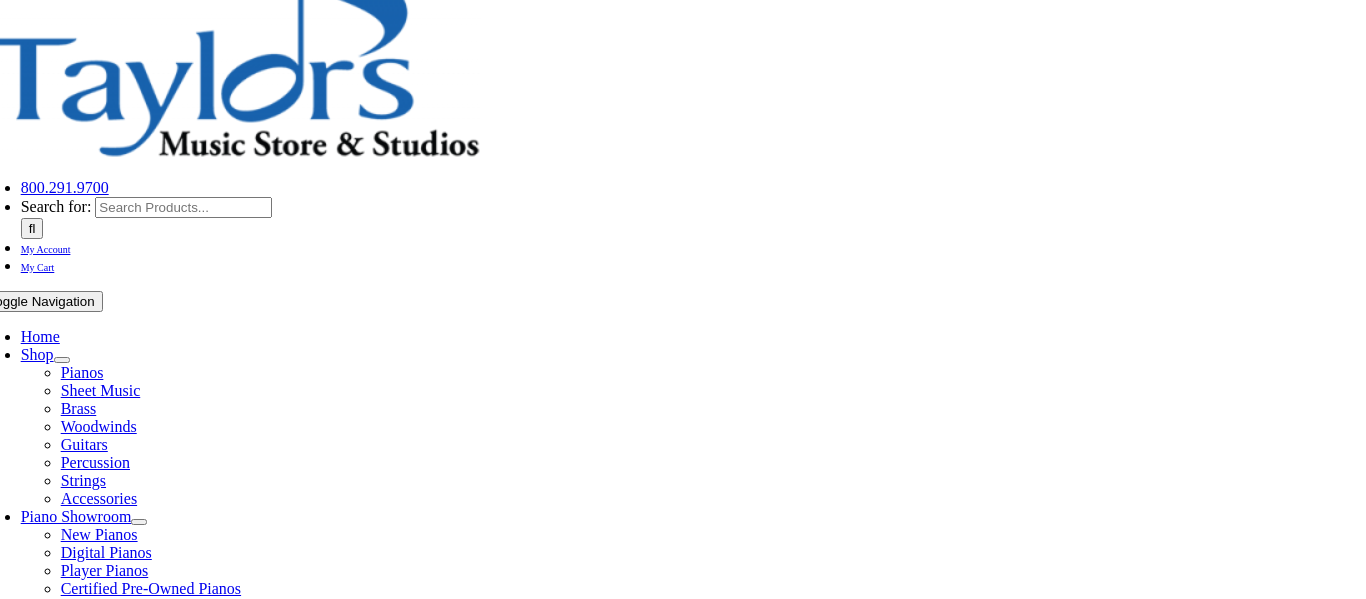scroll, scrollTop: 110, scrollLeft: 0, axis: vertical 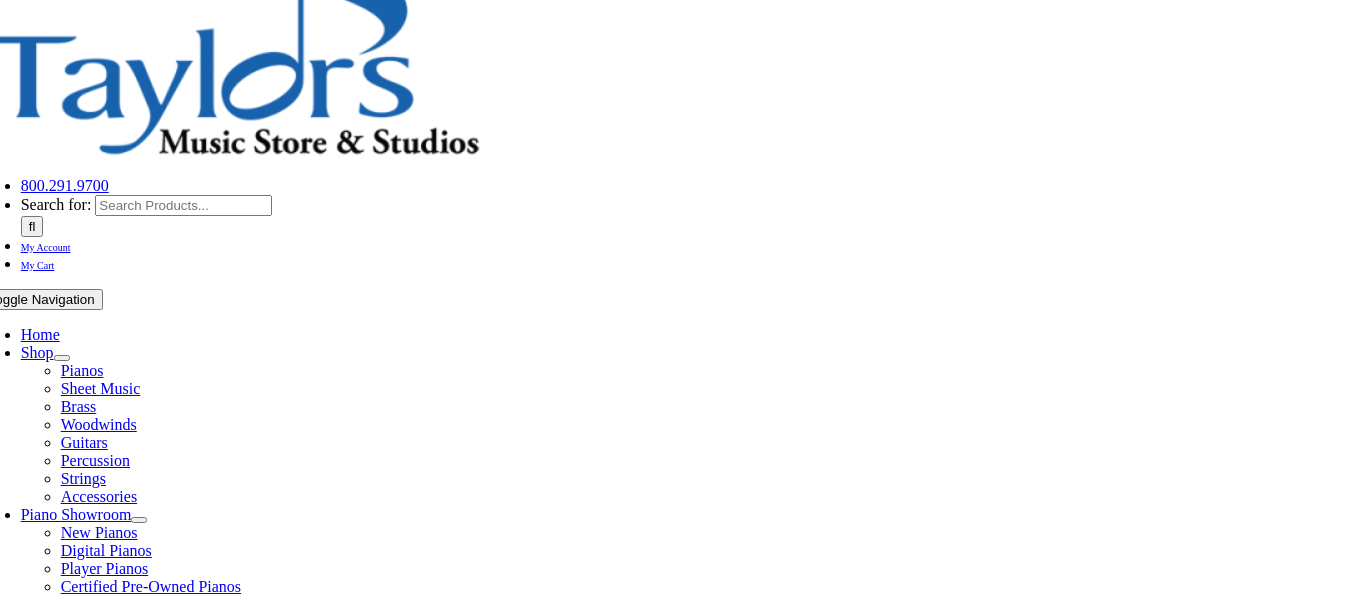 click on "Rental Info" at bounding box center [79, 2523] 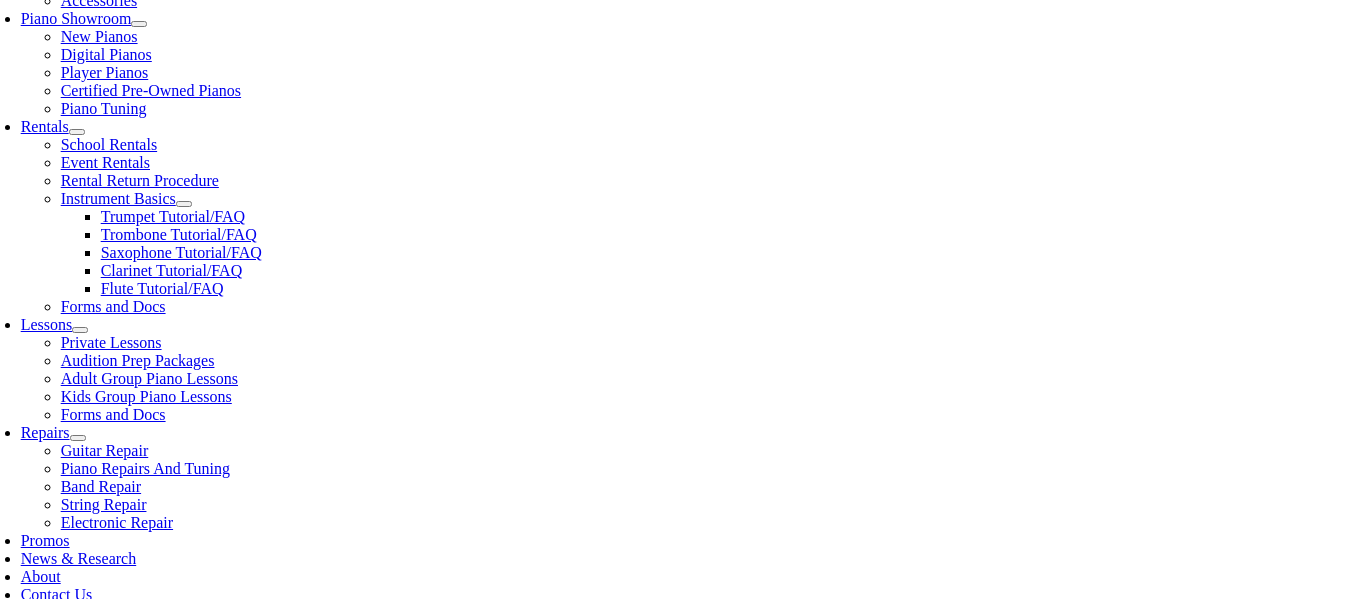 scroll, scrollTop: 608, scrollLeft: 0, axis: vertical 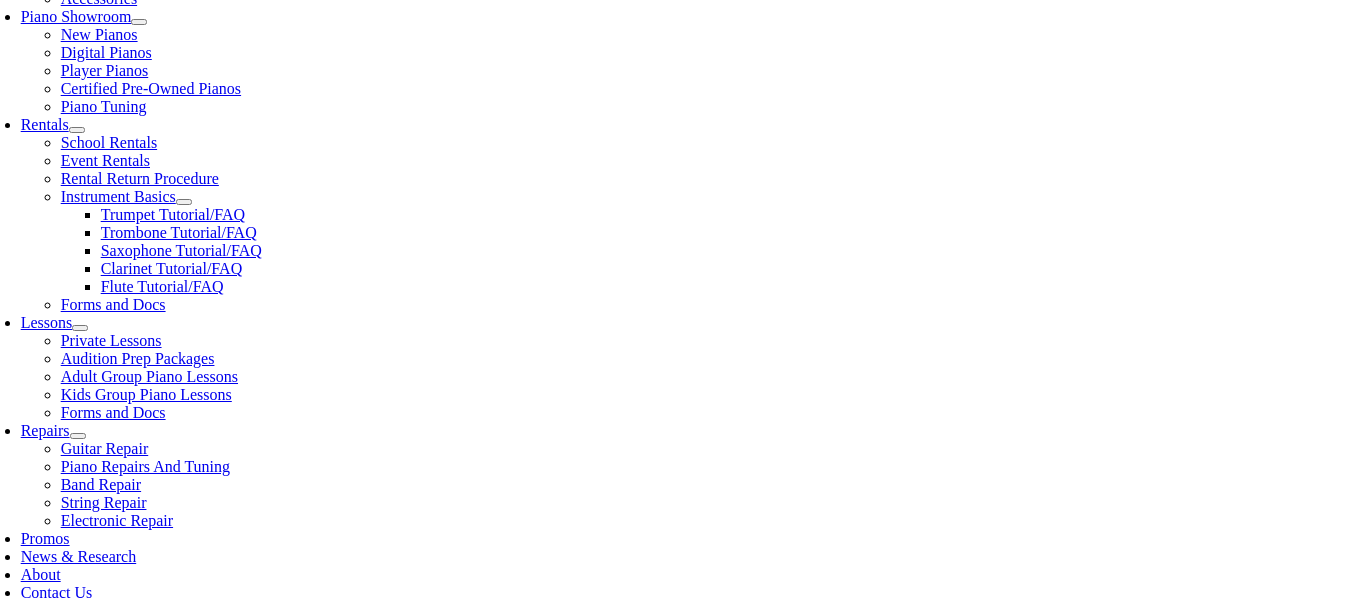 click at bounding box center (80, 1004) 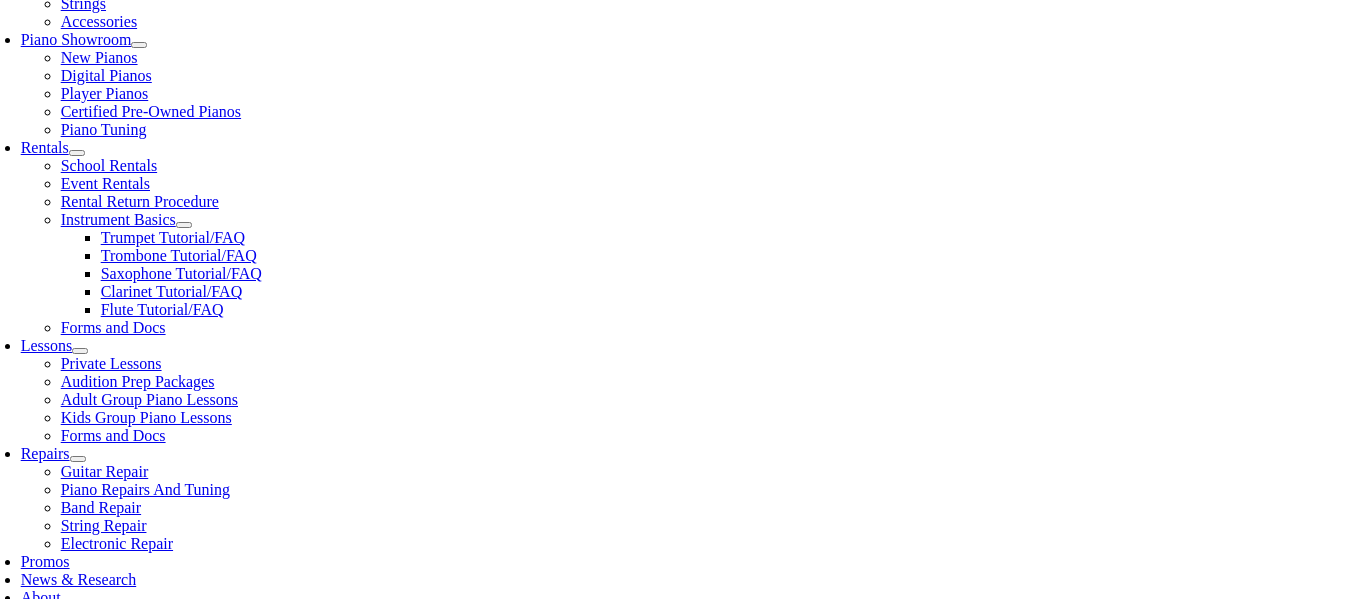 scroll, scrollTop: 578, scrollLeft: 0, axis: vertical 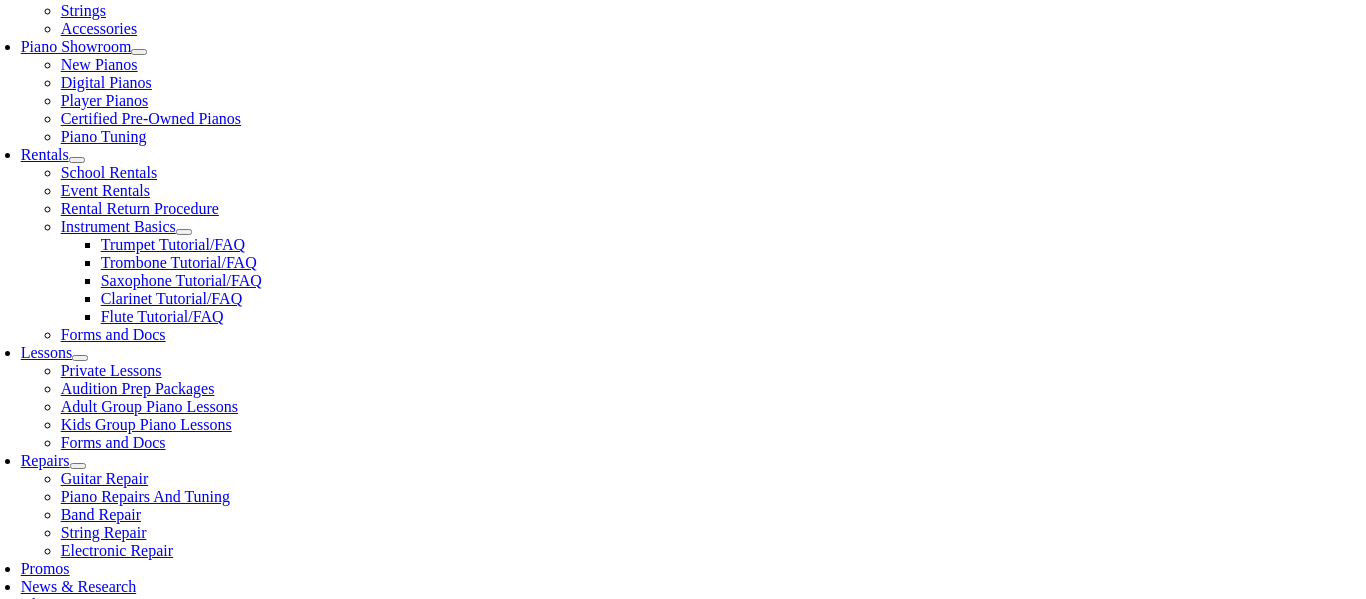 click at bounding box center [80, 1238] 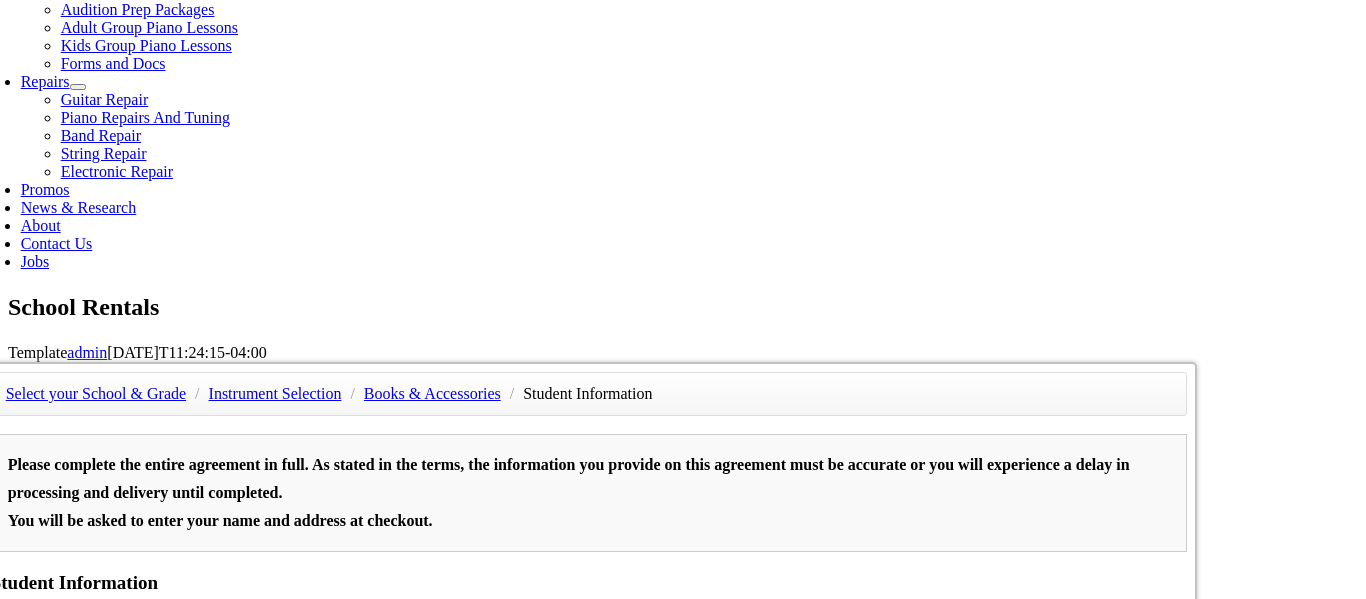 scroll, scrollTop: 959, scrollLeft: 0, axis: vertical 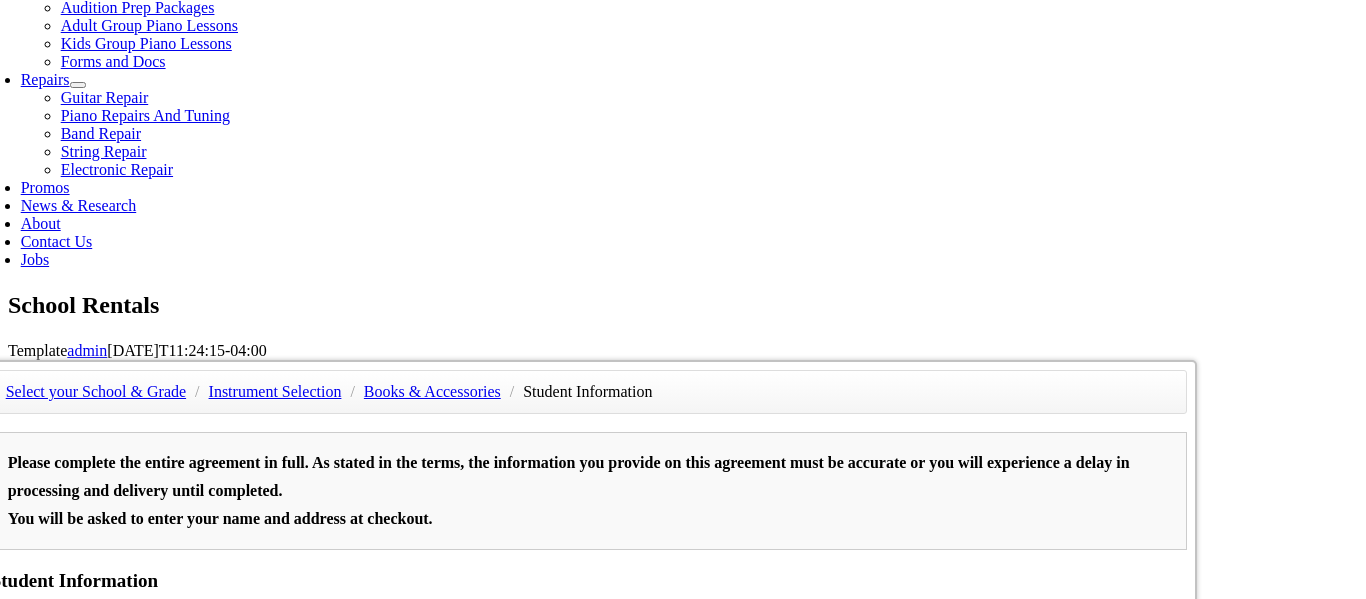 click at bounding box center (80, 1061) 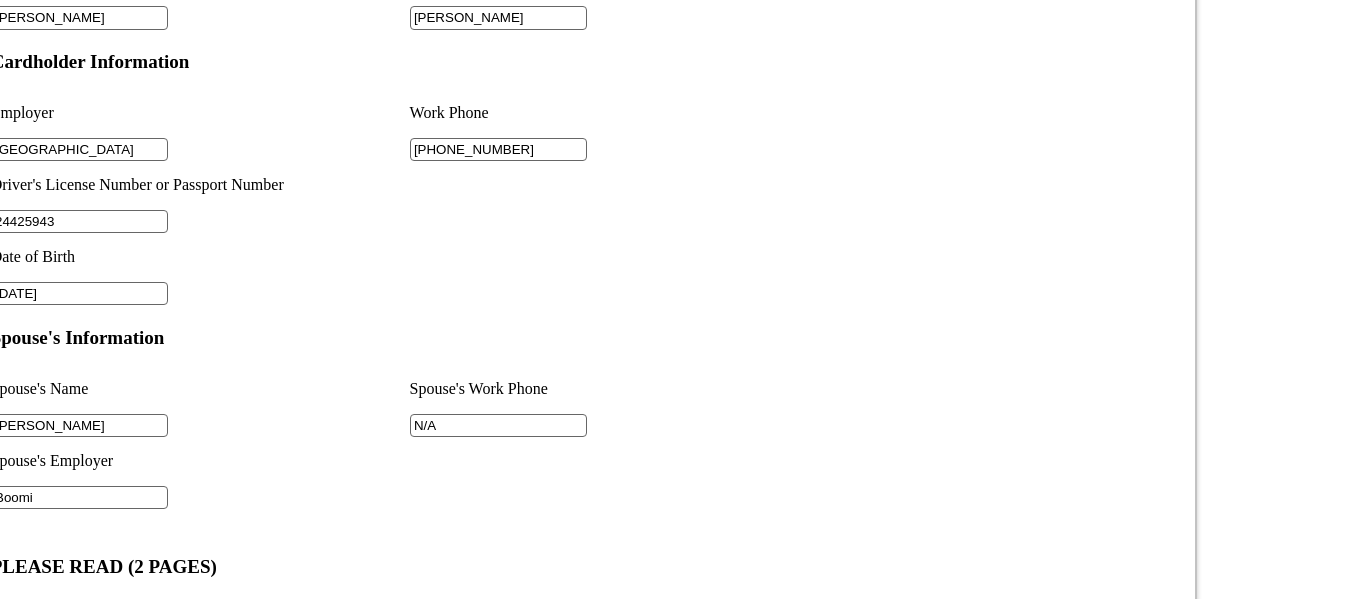 scroll, scrollTop: 1597, scrollLeft: 0, axis: vertical 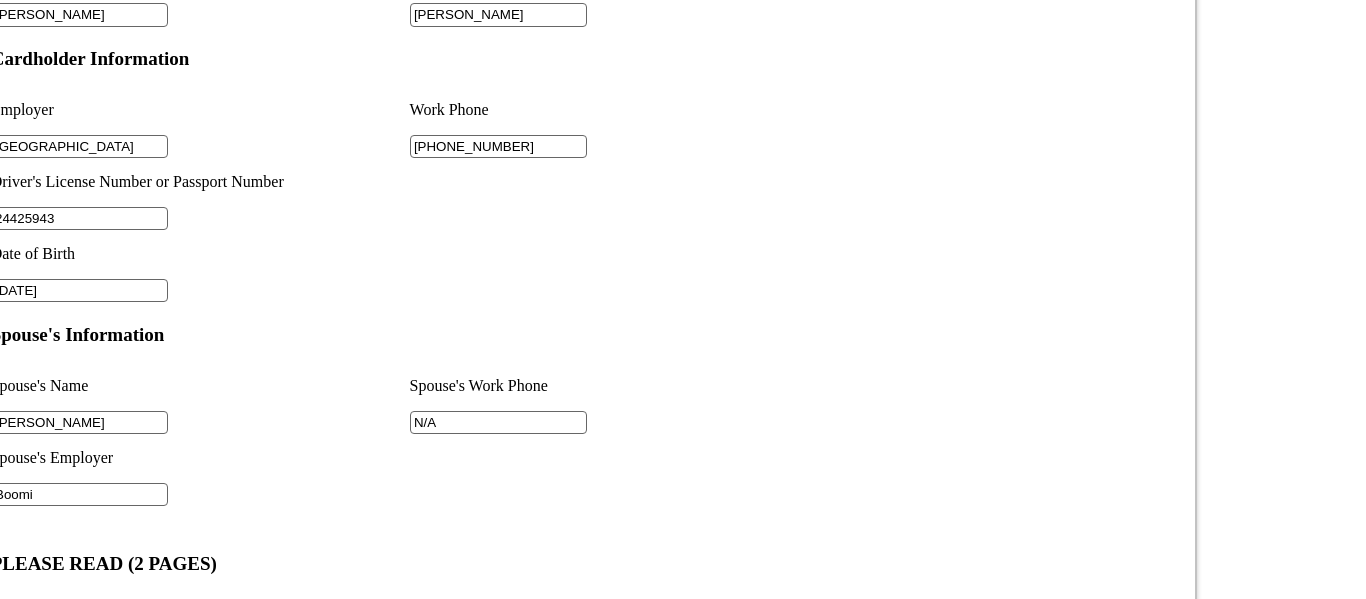 type on "Boomi" 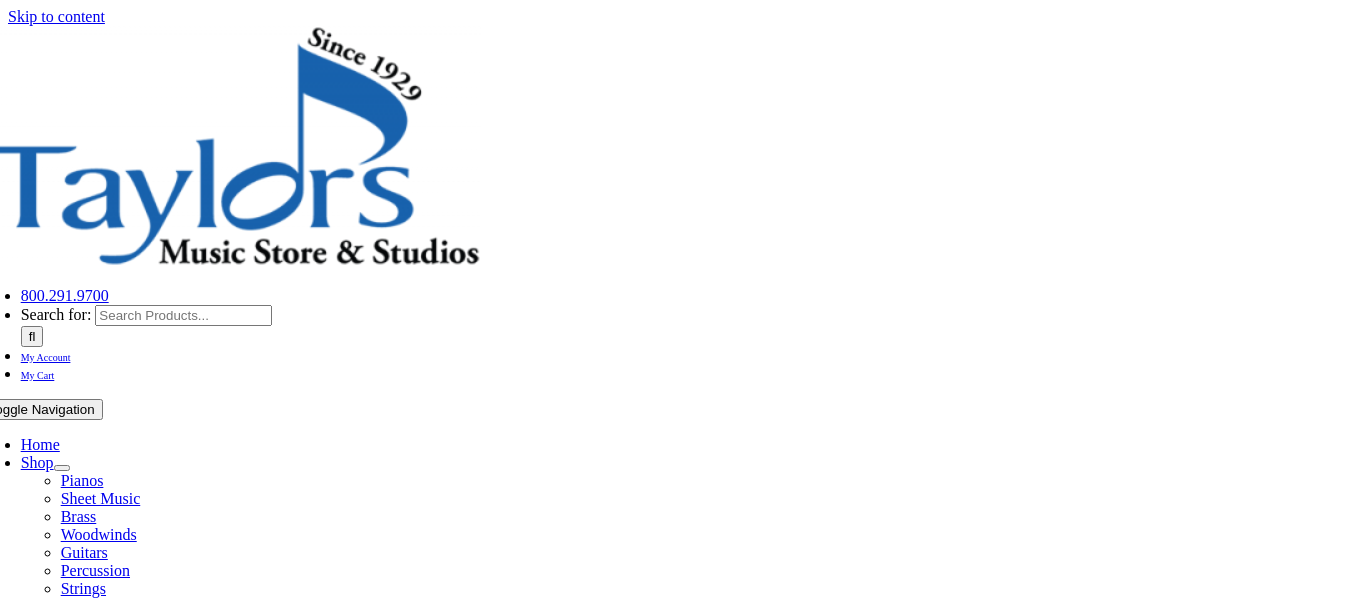 scroll, scrollTop: 0, scrollLeft: 0, axis: both 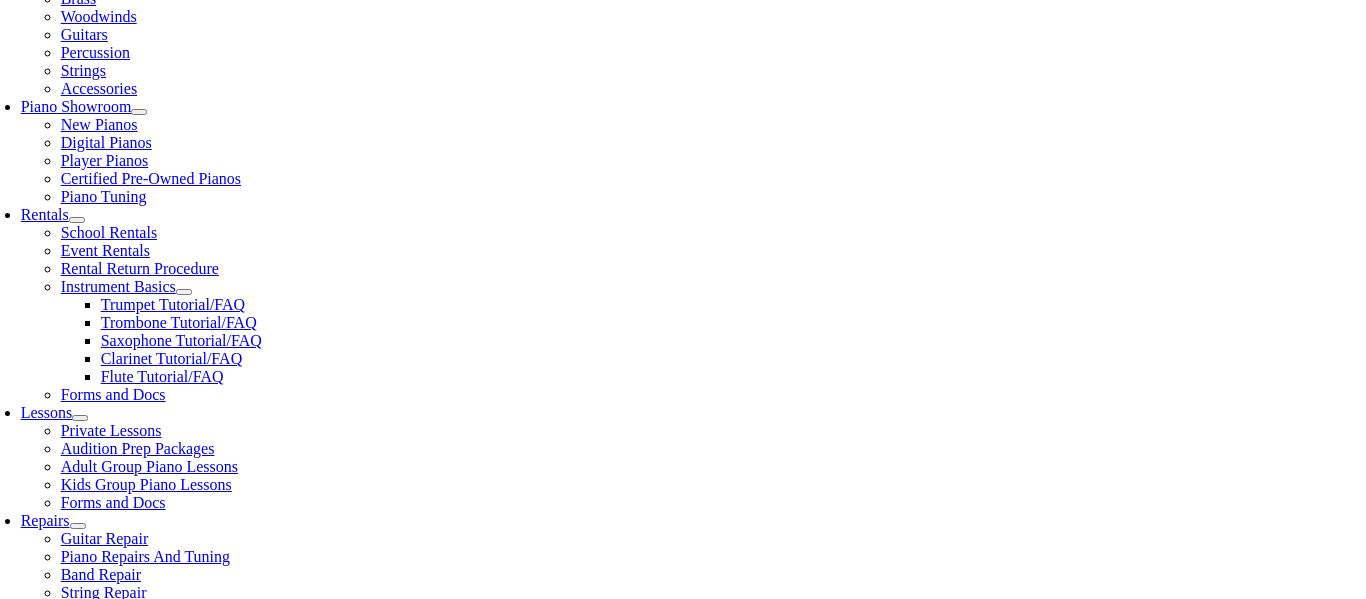click at bounding box center (398, 1076) 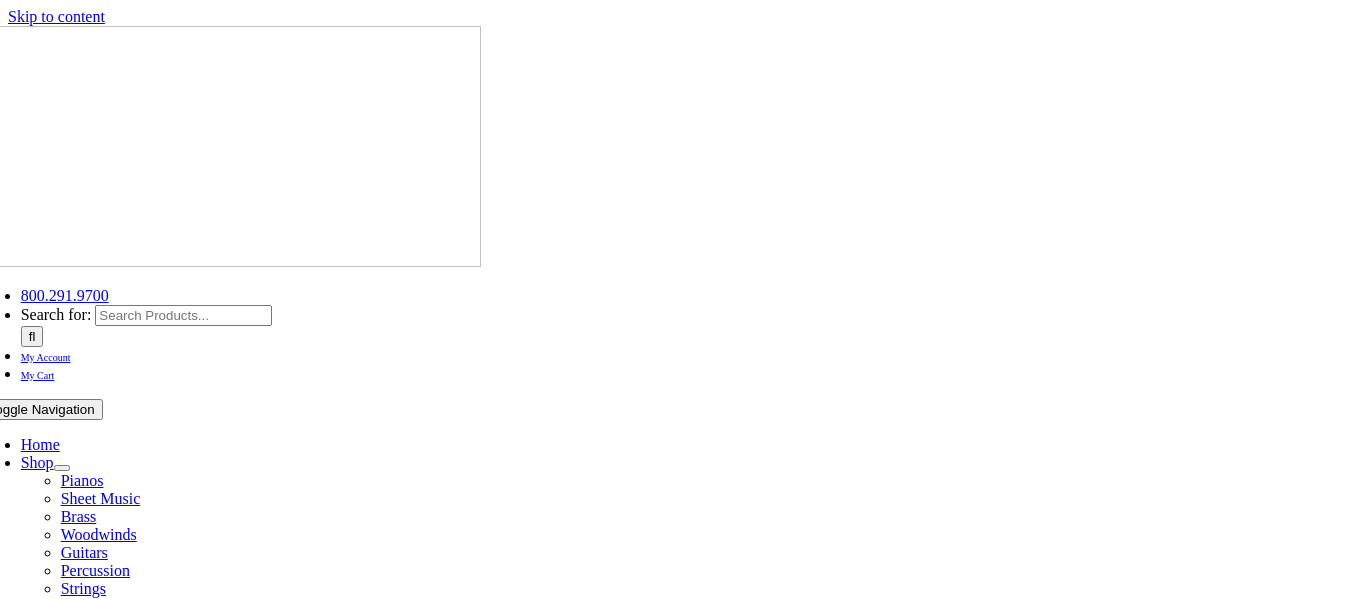 scroll, scrollTop: 0, scrollLeft: 0, axis: both 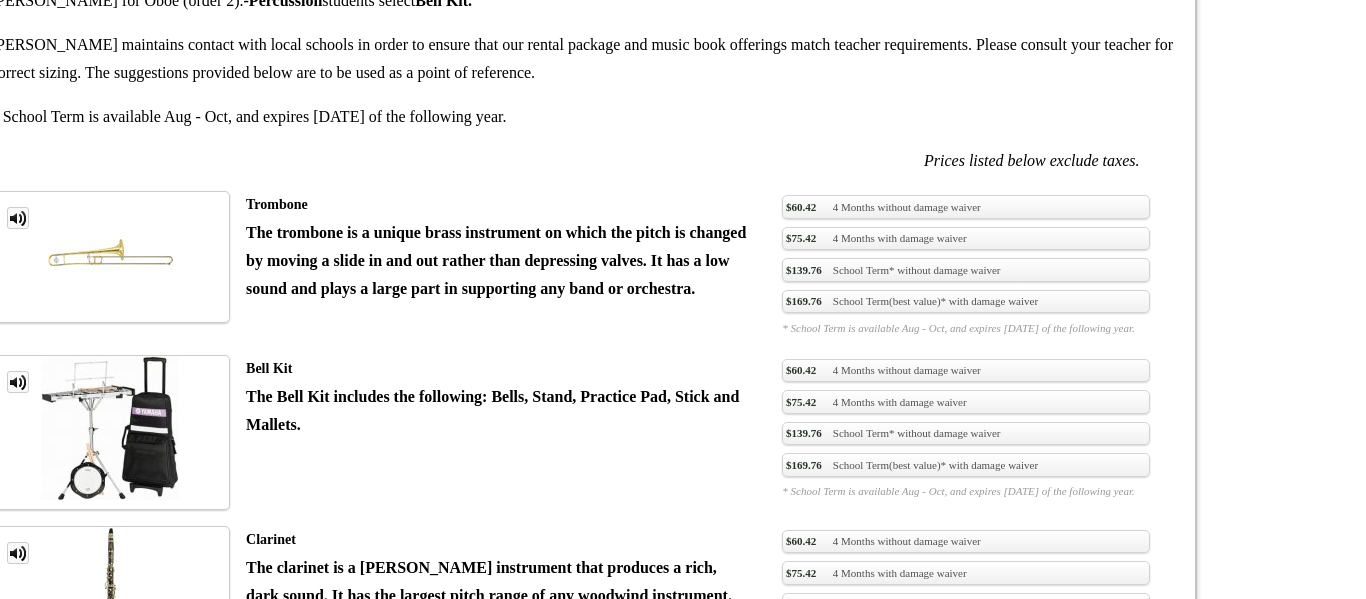 click on "$169.76  School Term(best value)* with damage waiver" at bounding box center (965, 963) 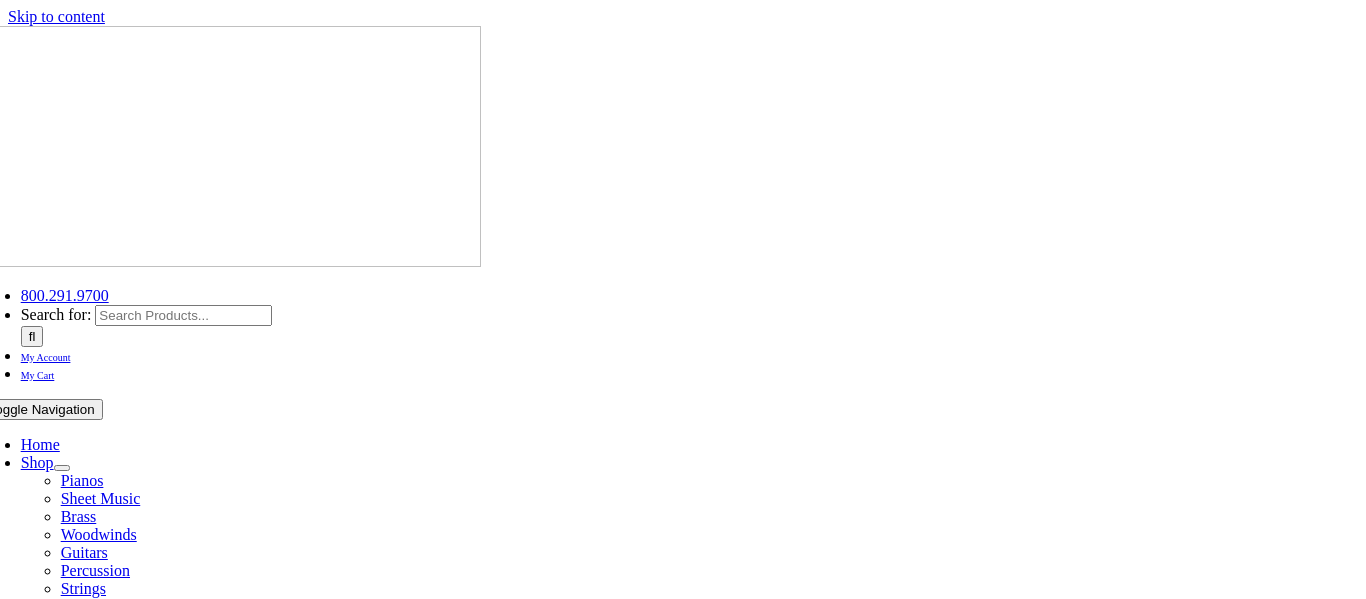 scroll, scrollTop: 0, scrollLeft: 0, axis: both 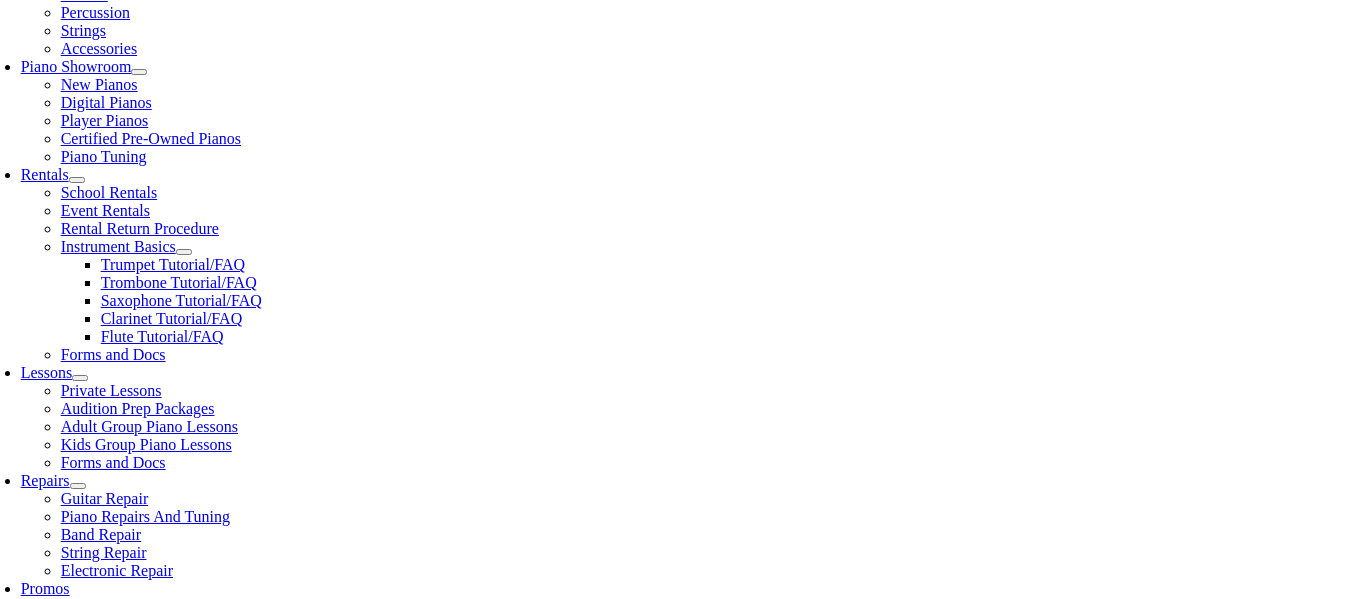 click at bounding box center [1, 981] 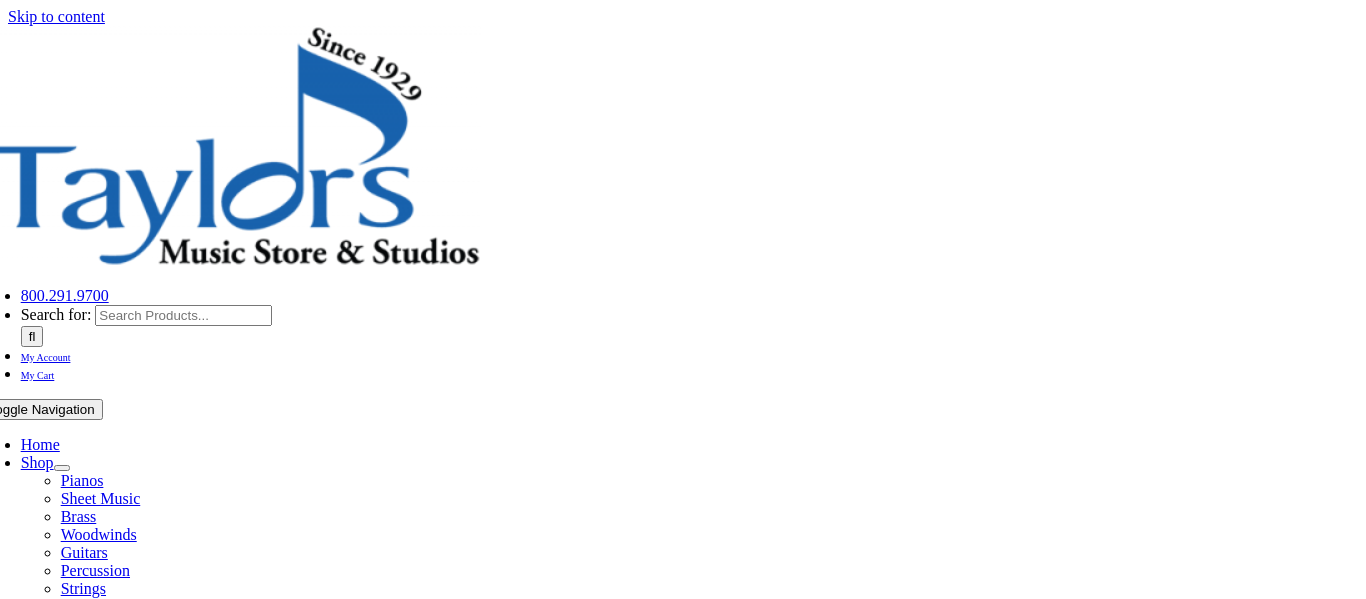 scroll, scrollTop: 0, scrollLeft: 0, axis: both 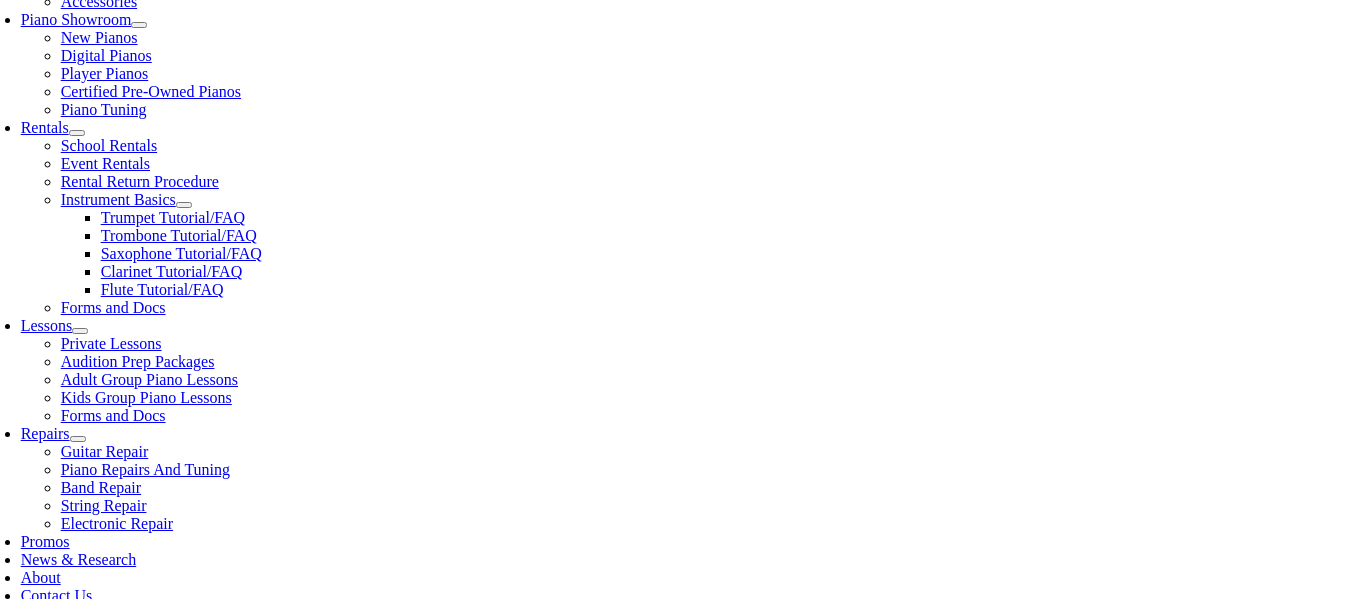 click at bounding box center [80, 1007] 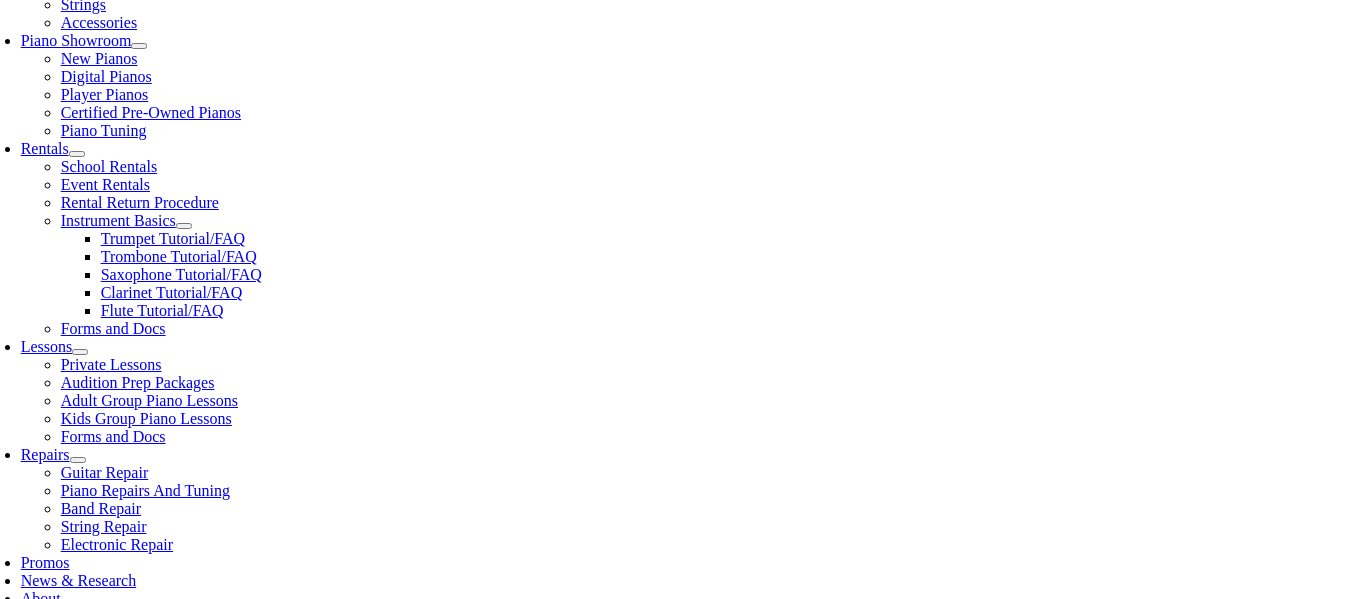 scroll, scrollTop: 579, scrollLeft: 0, axis: vertical 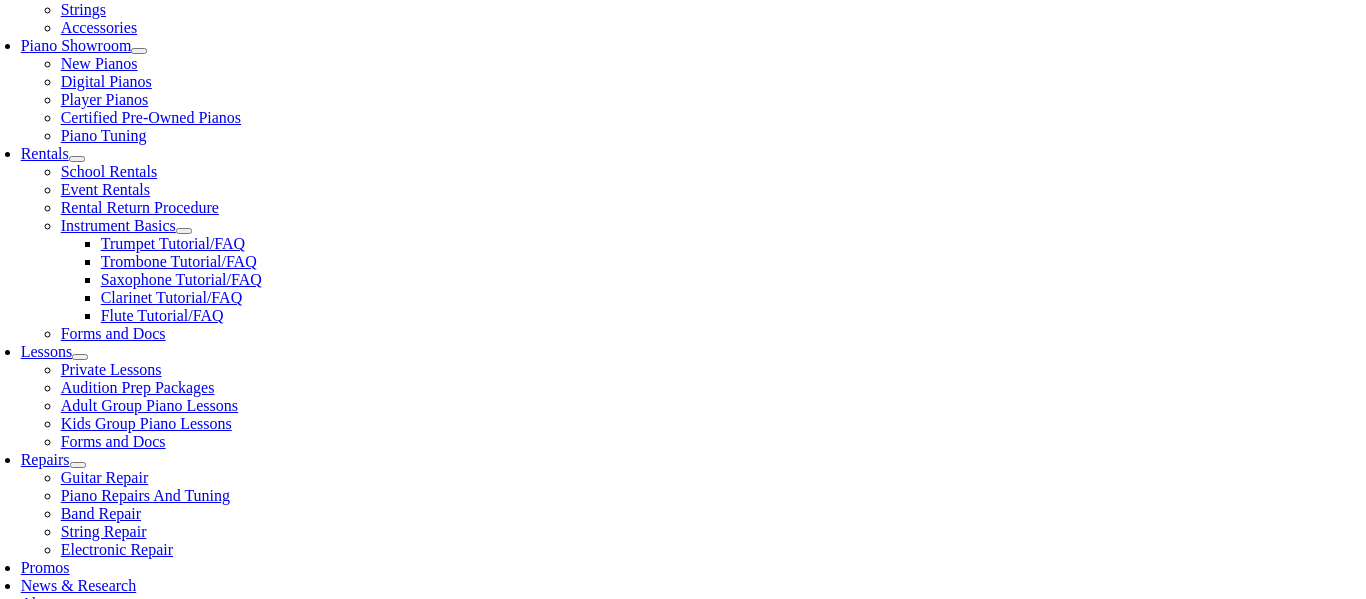 type on "24425943" 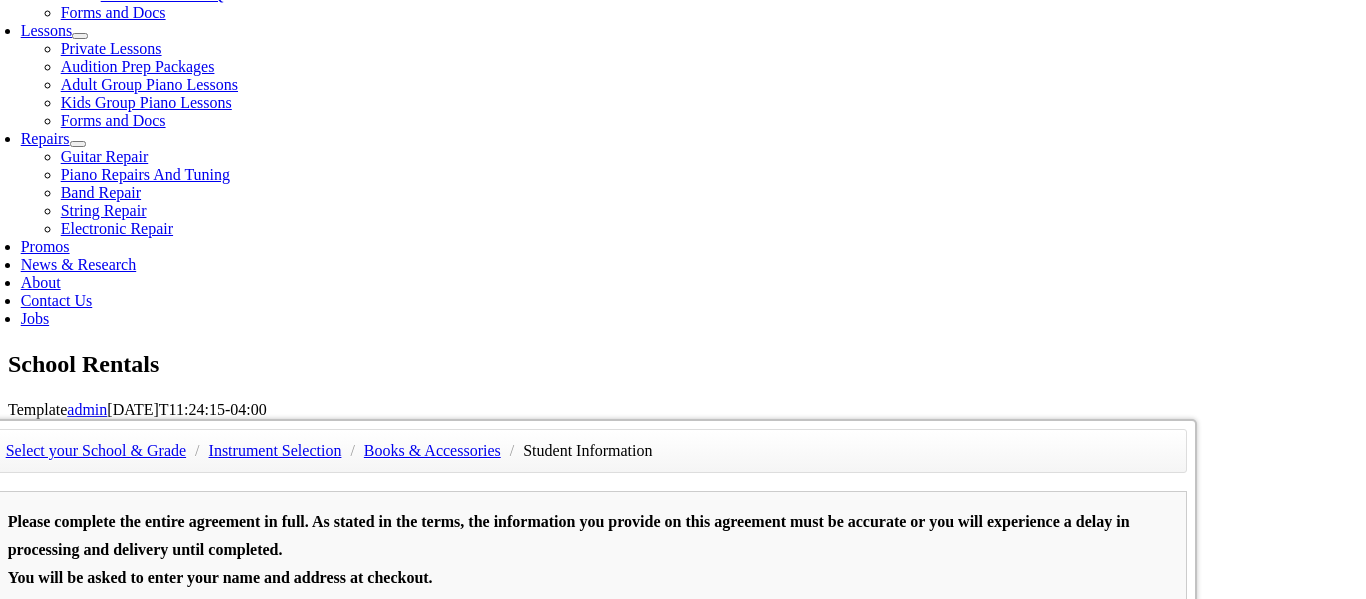 scroll, scrollTop: 908, scrollLeft: 0, axis: vertical 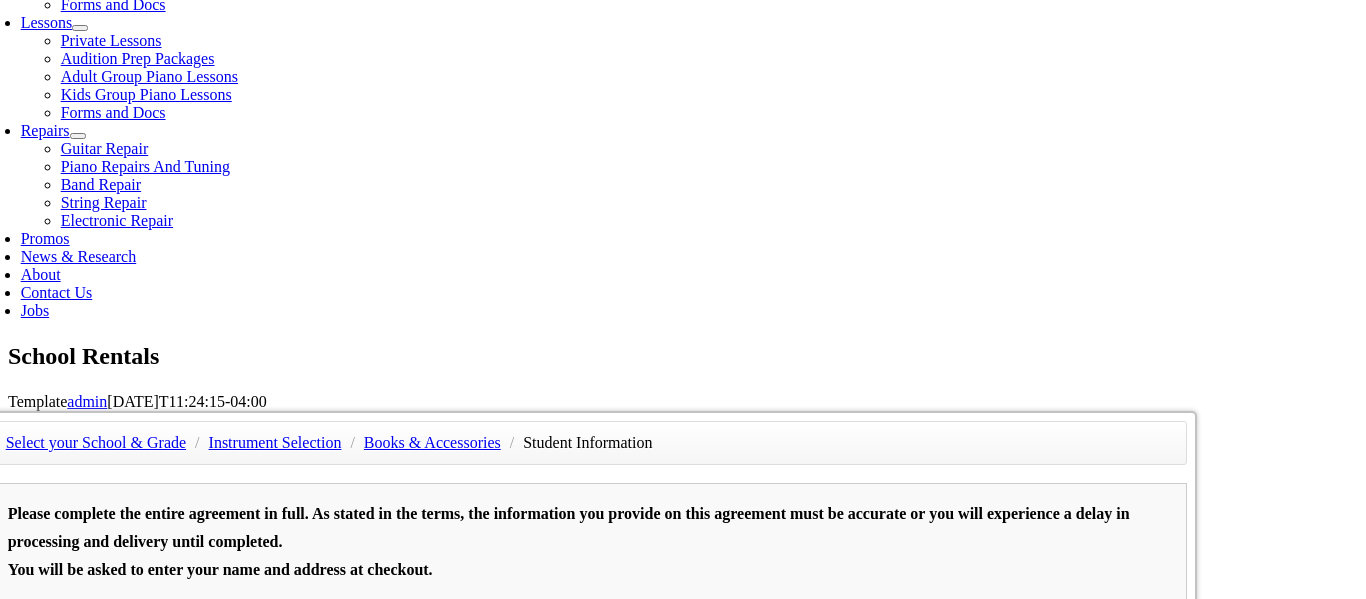 click at bounding box center (80, 1112) 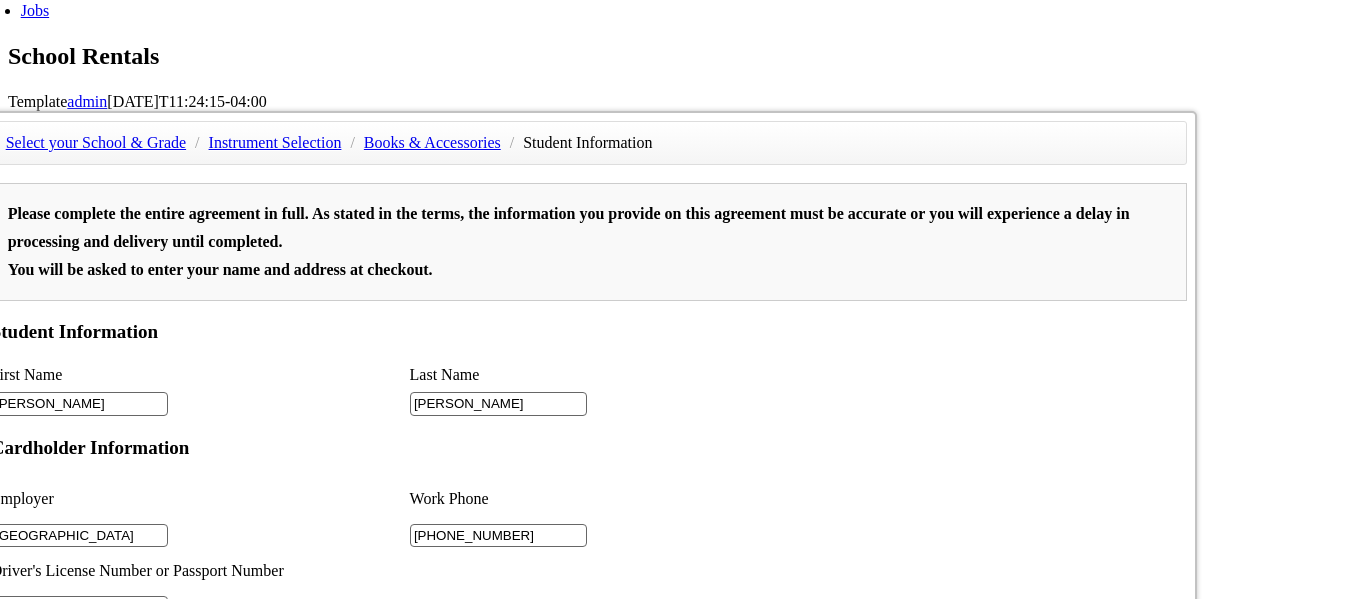 scroll, scrollTop: 1214, scrollLeft: 0, axis: vertical 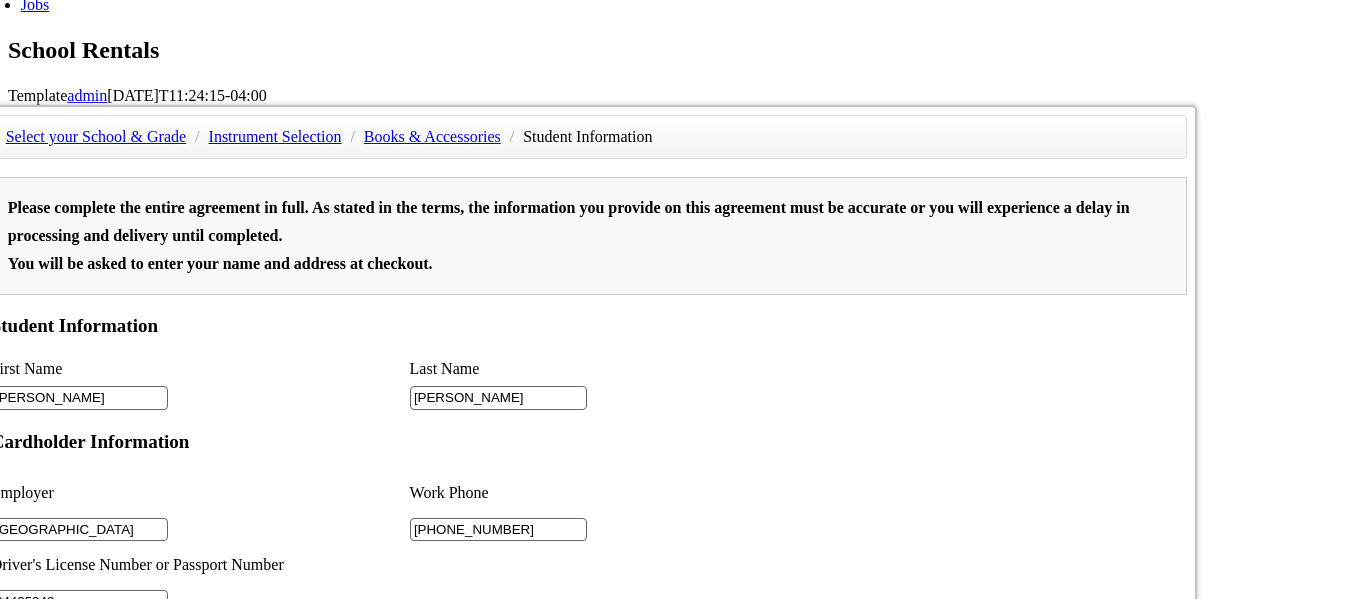 type on "Boomi" 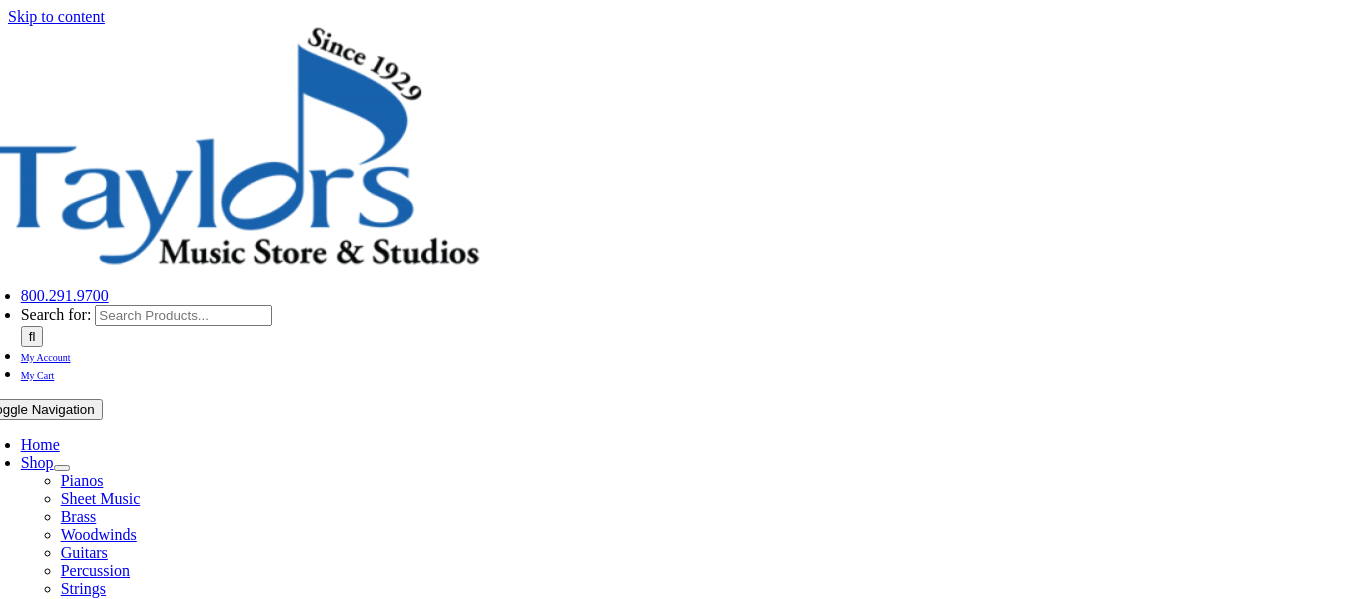 scroll, scrollTop: 0, scrollLeft: 0, axis: both 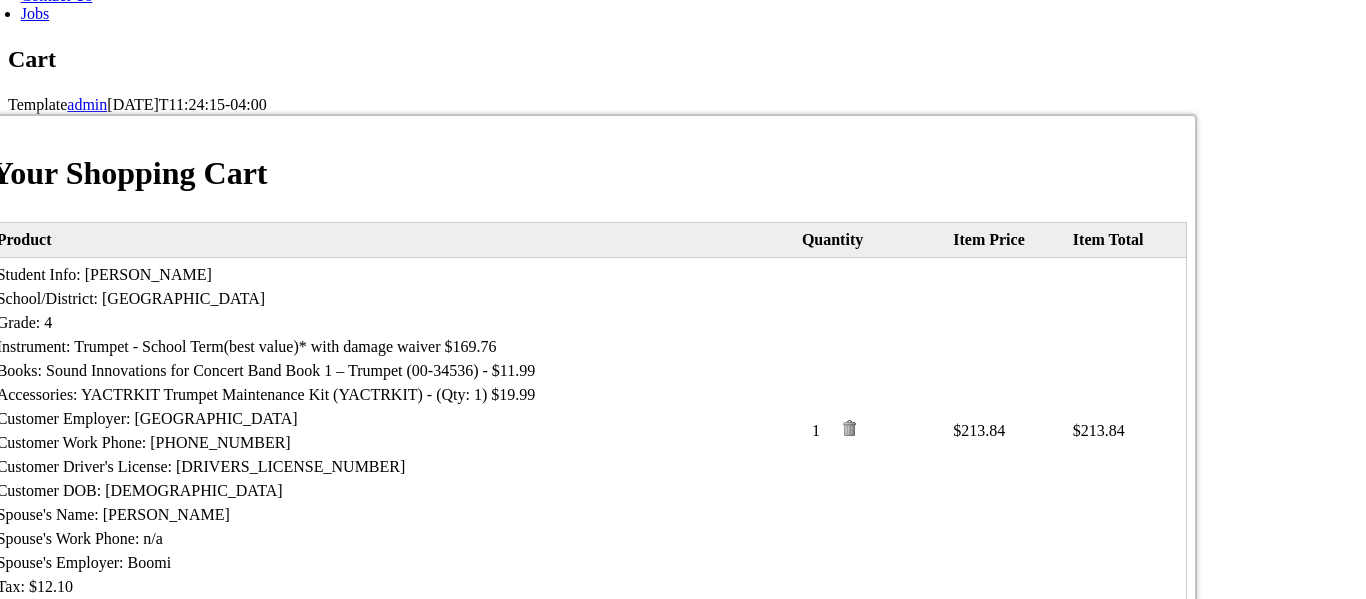 click at bounding box center (849, 1120) 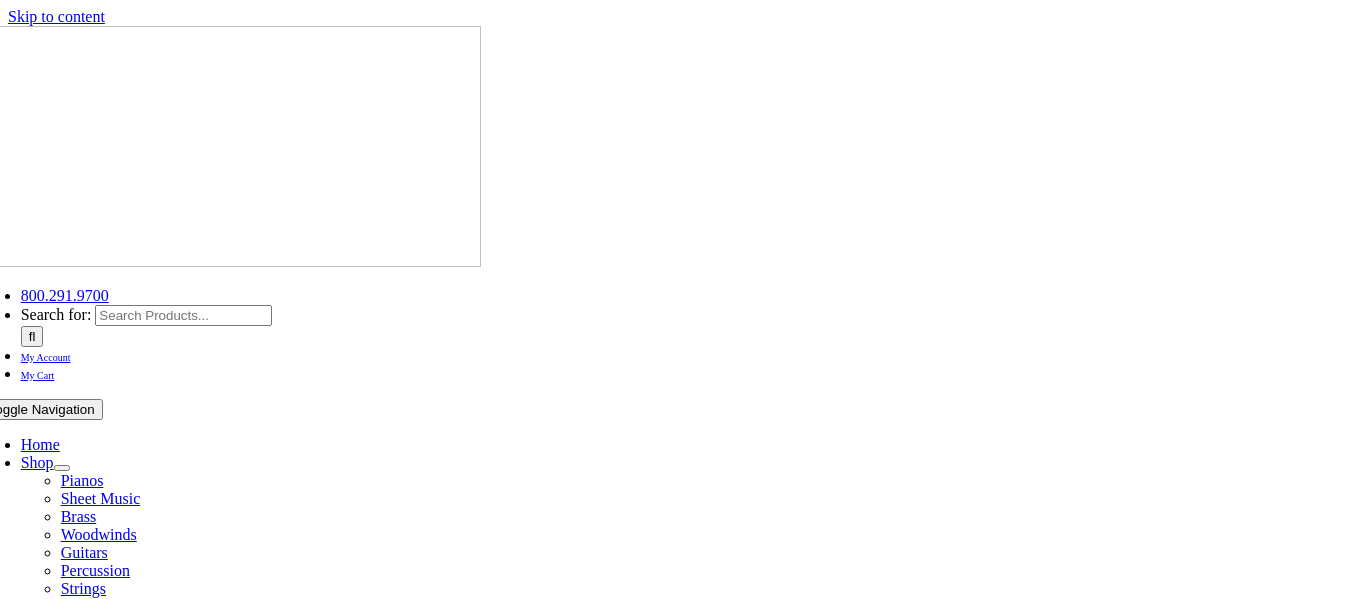 scroll, scrollTop: 0, scrollLeft: 0, axis: both 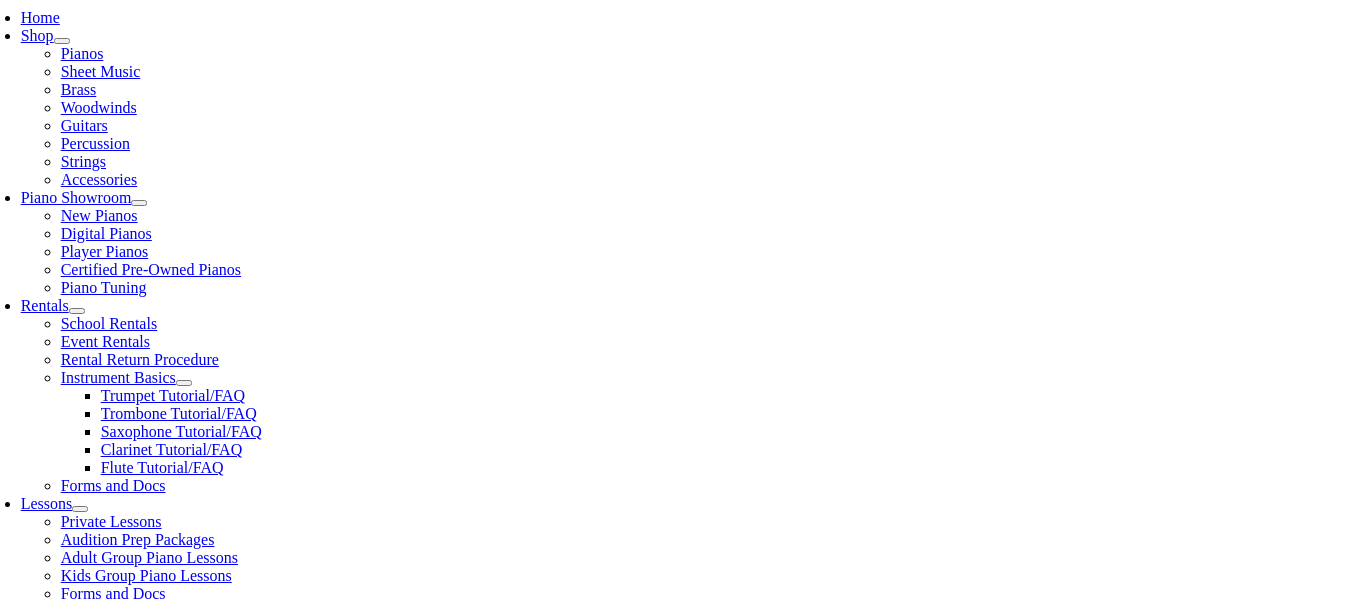 click at bounding box center (849, 1206) 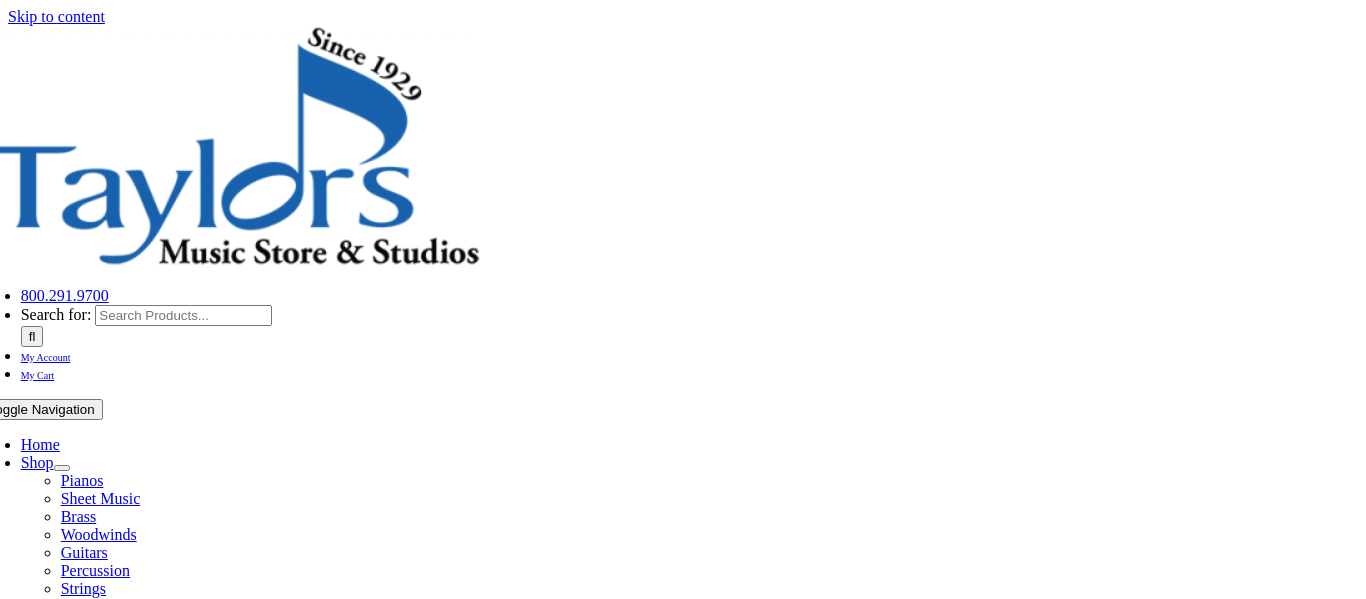 scroll, scrollTop: 322, scrollLeft: 0, axis: vertical 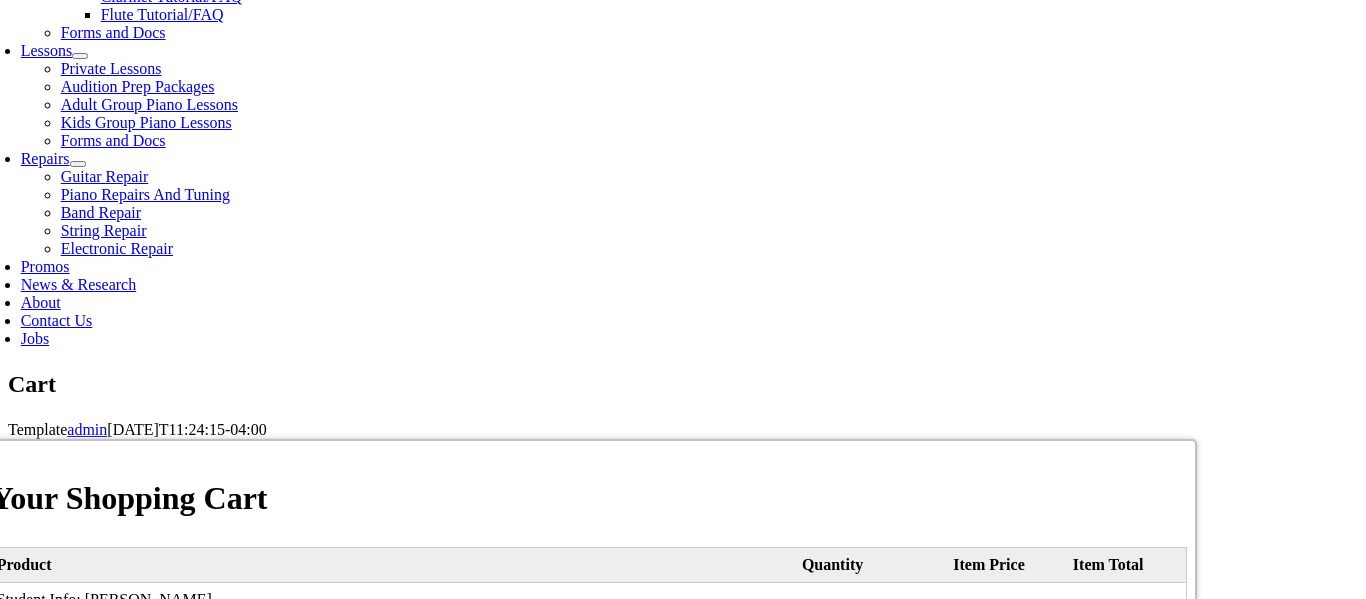 click on "Alabama Alaska  Arizona Arkansas California  Colorado Connecticut Delaware D. C. Florida Georgia  Hawaii Idaho Illinois Indiana Iowa Kansas Kentucky Louisiana Maine Maryland Massachusetts Michigan Minnesota Mississippi Missouri Montana Nebraska Nevada New Hampshire New Jersey New Mexico New York North Carolina North Dakota Ohio Oklahoma Oregon Pennsylvania Rhode Island South Carolina South Dakota Tennessee Texas Utah Vermont Virginia Washington West Virginia Wisconsin Wyoming Armed Forces (AA) Armed Forces (AE) Armed Forces (AP)" at bounding box center [1011, 946] 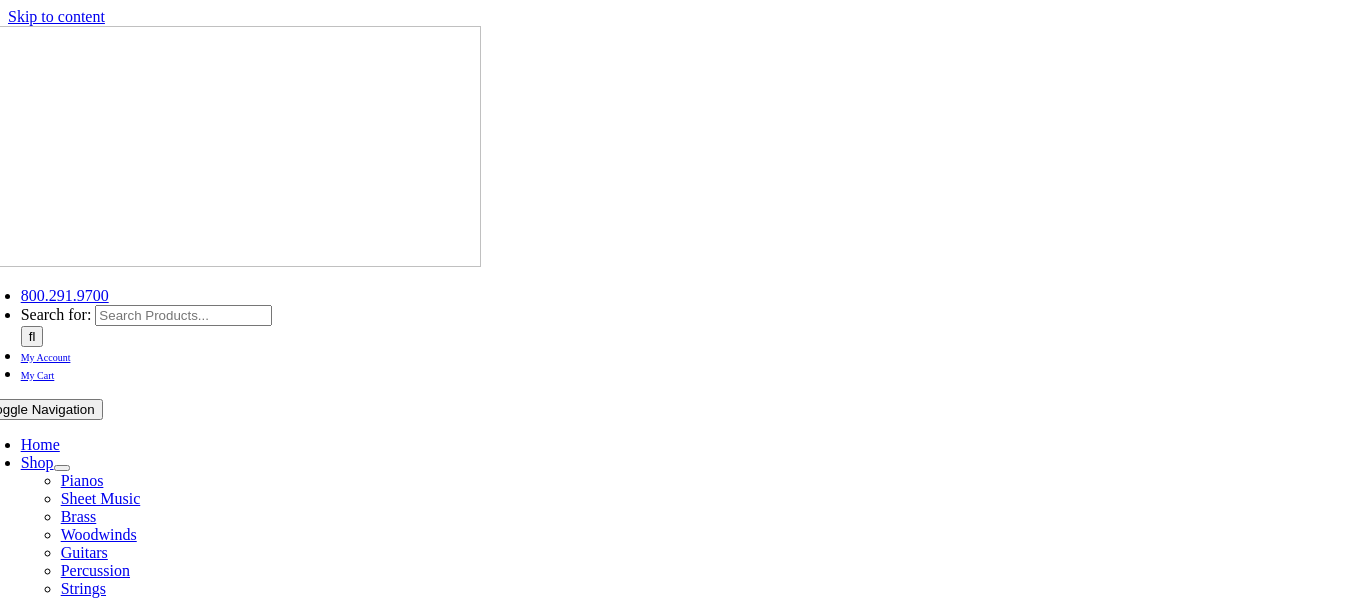 scroll, scrollTop: 0, scrollLeft: 0, axis: both 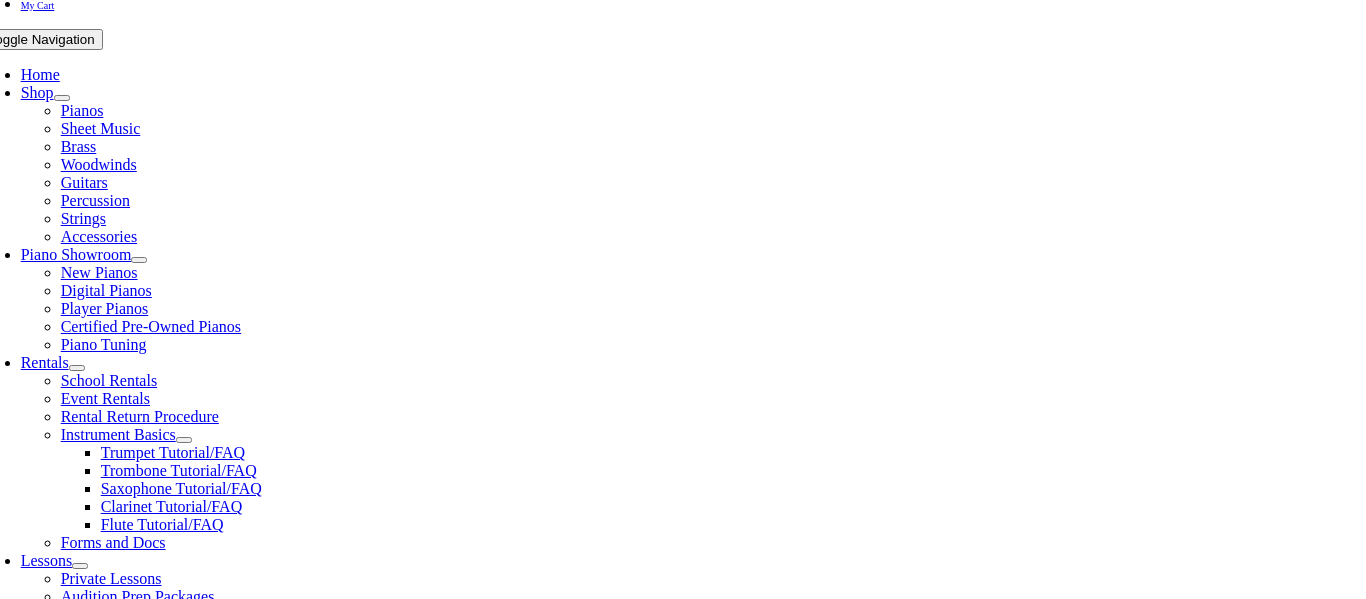 click on "Register" at bounding box center [17, 1292] 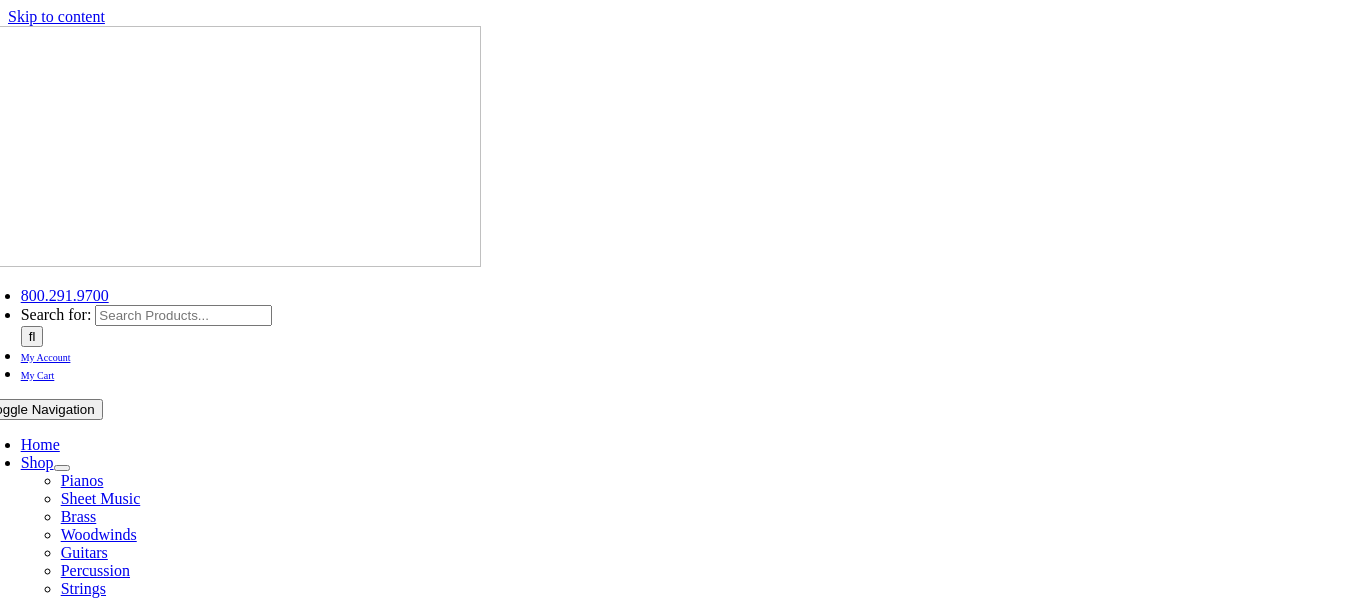 select on "PA" 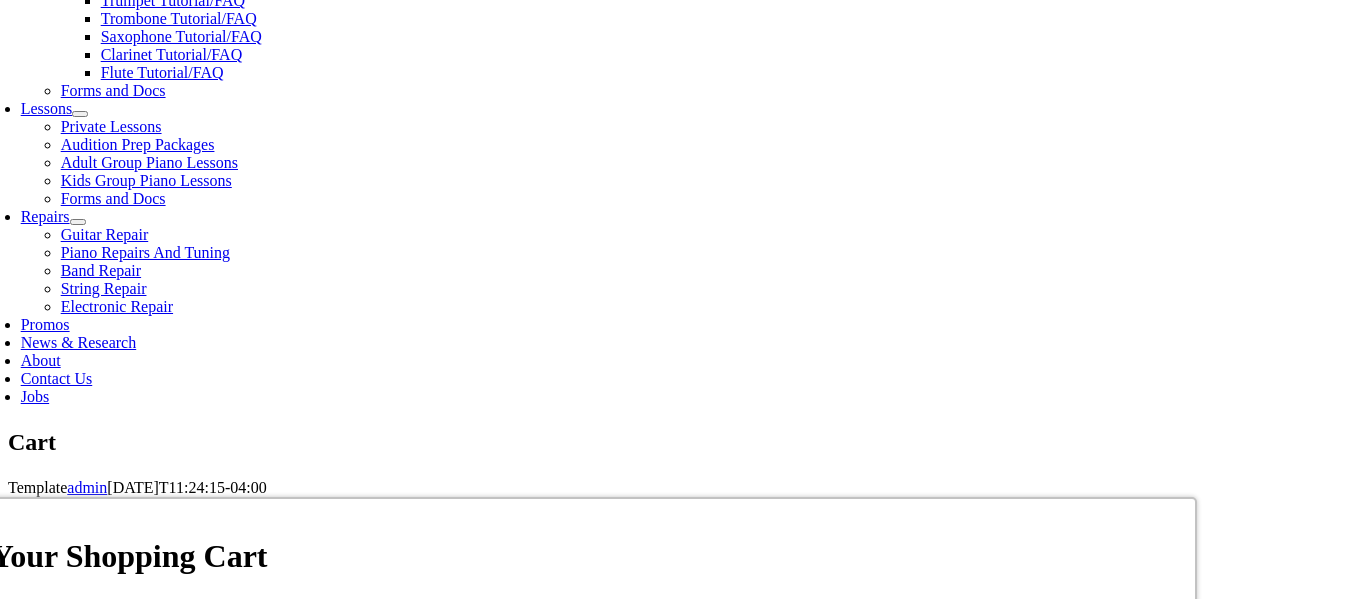 scroll, scrollTop: 843, scrollLeft: 0, axis: vertical 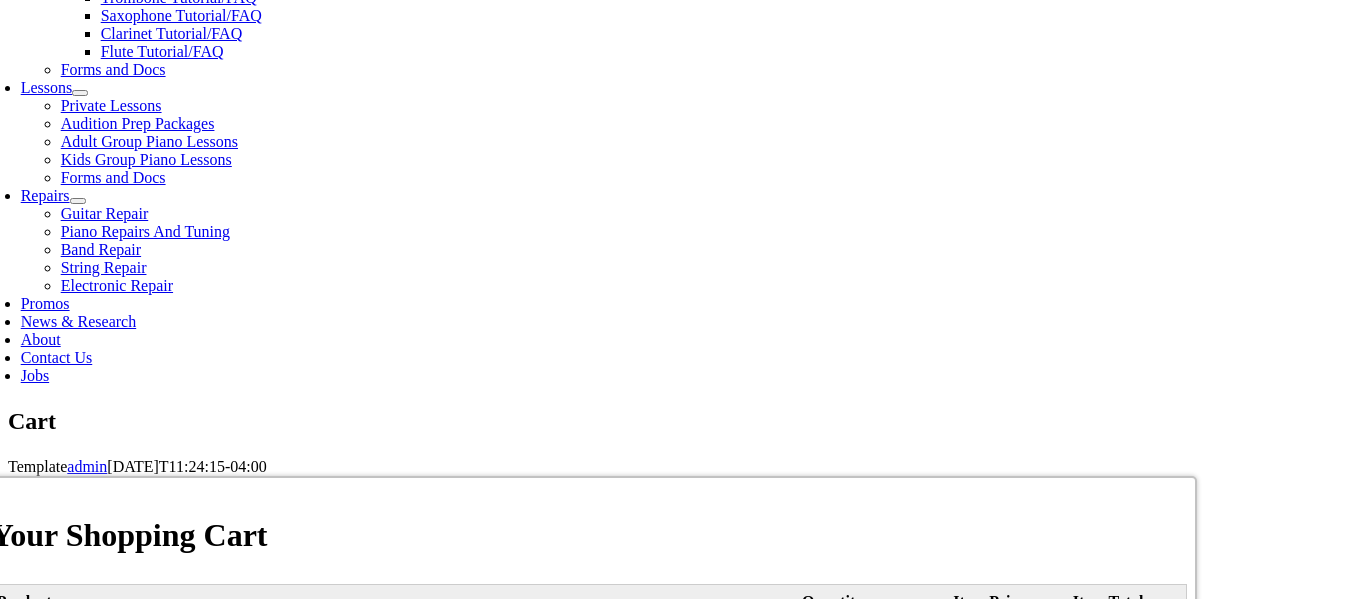 click on "I Agree, proceed to Checkout" at bounding box center [589, 1199] 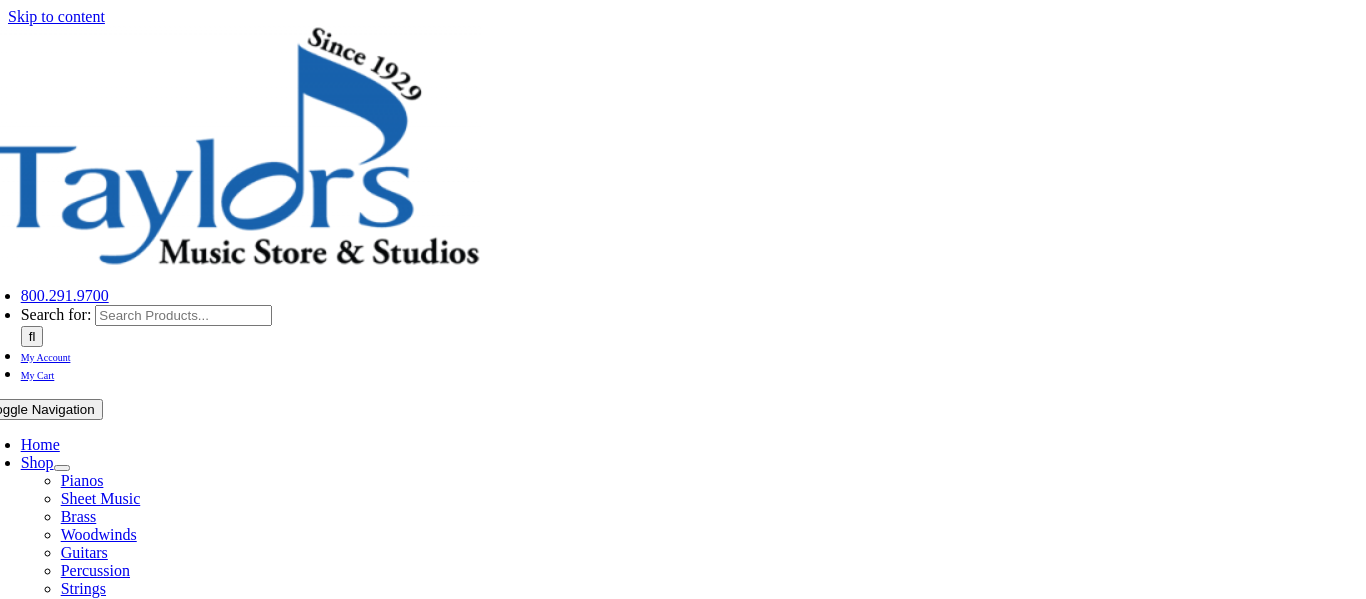 select 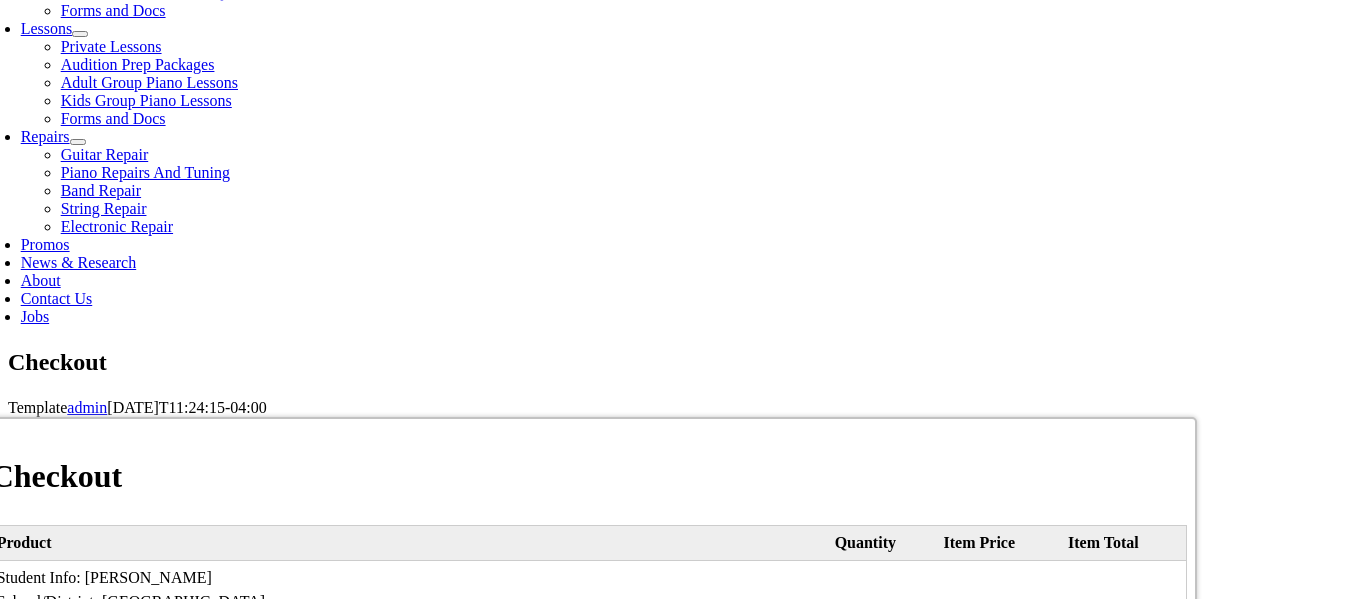 scroll, scrollTop: 908, scrollLeft: 0, axis: vertical 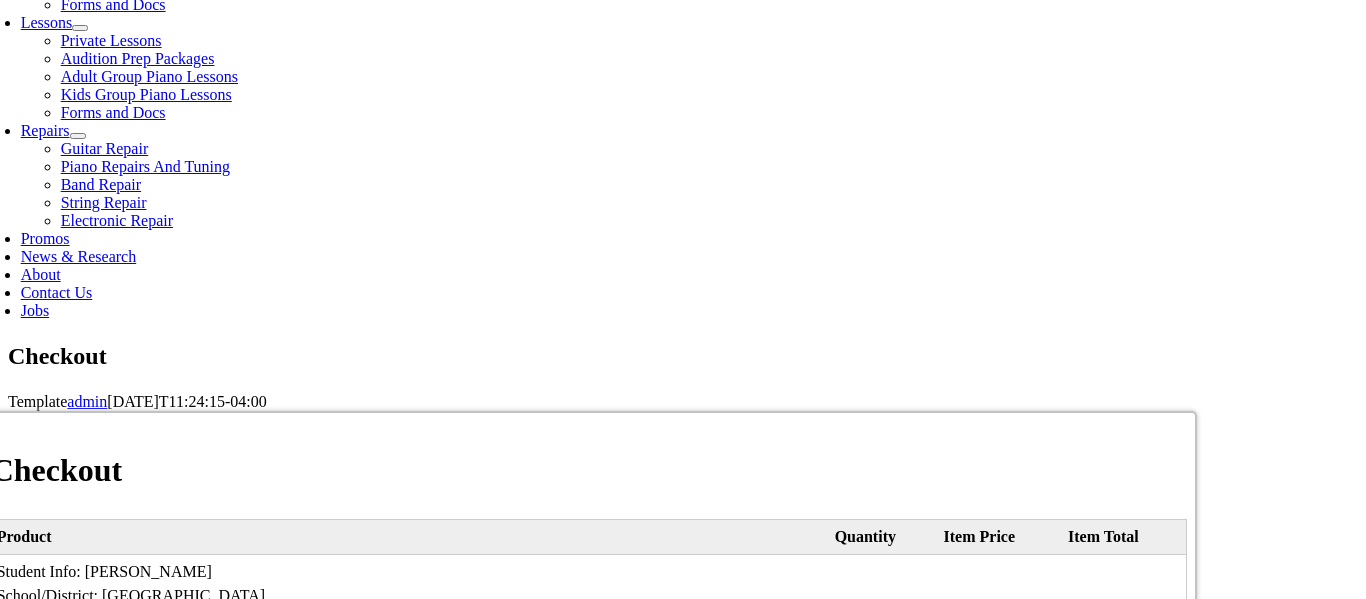 click on "First name:" at bounding box center (182, 1091) 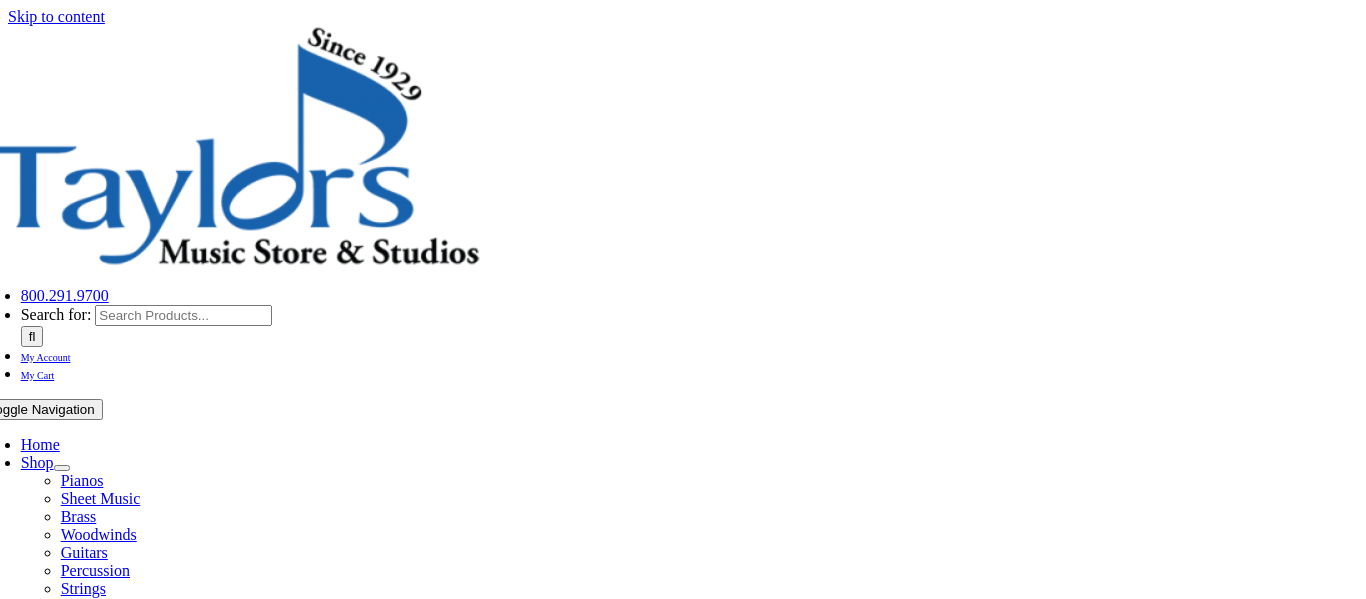 select on "PA" 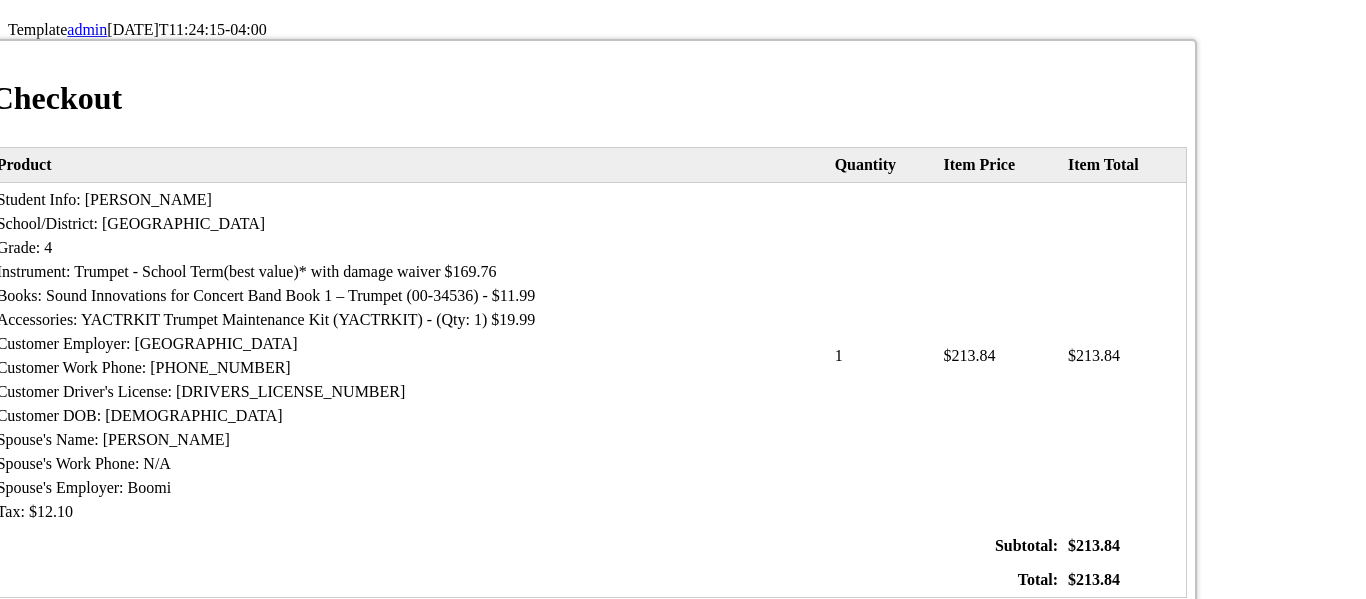 scroll, scrollTop: 1281, scrollLeft: 0, axis: vertical 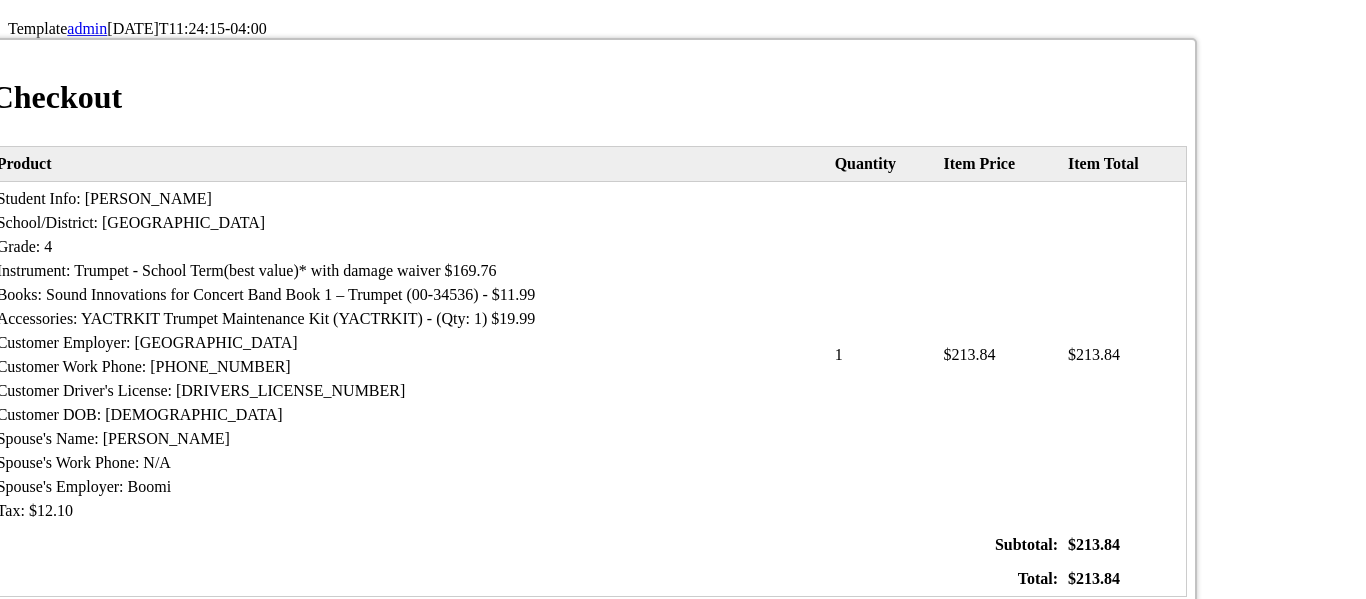 click on "sandbar7677" at bounding box center (791, 1082) 